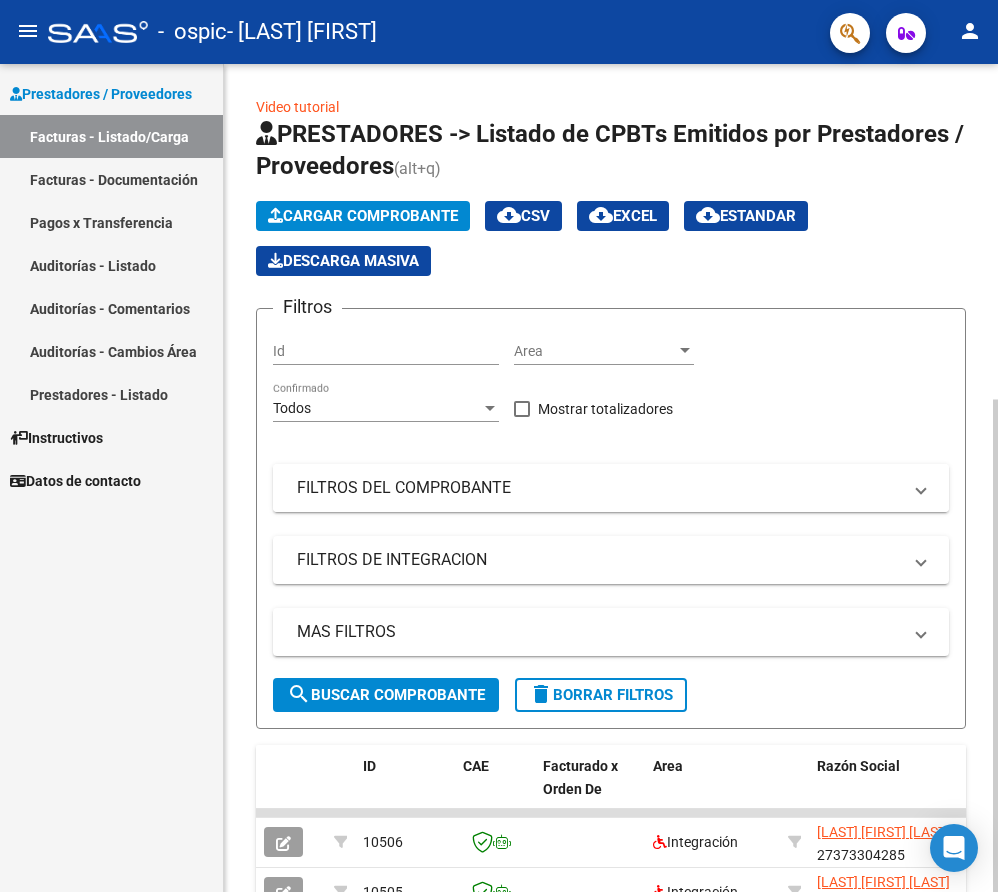 scroll, scrollTop: 0, scrollLeft: 0, axis: both 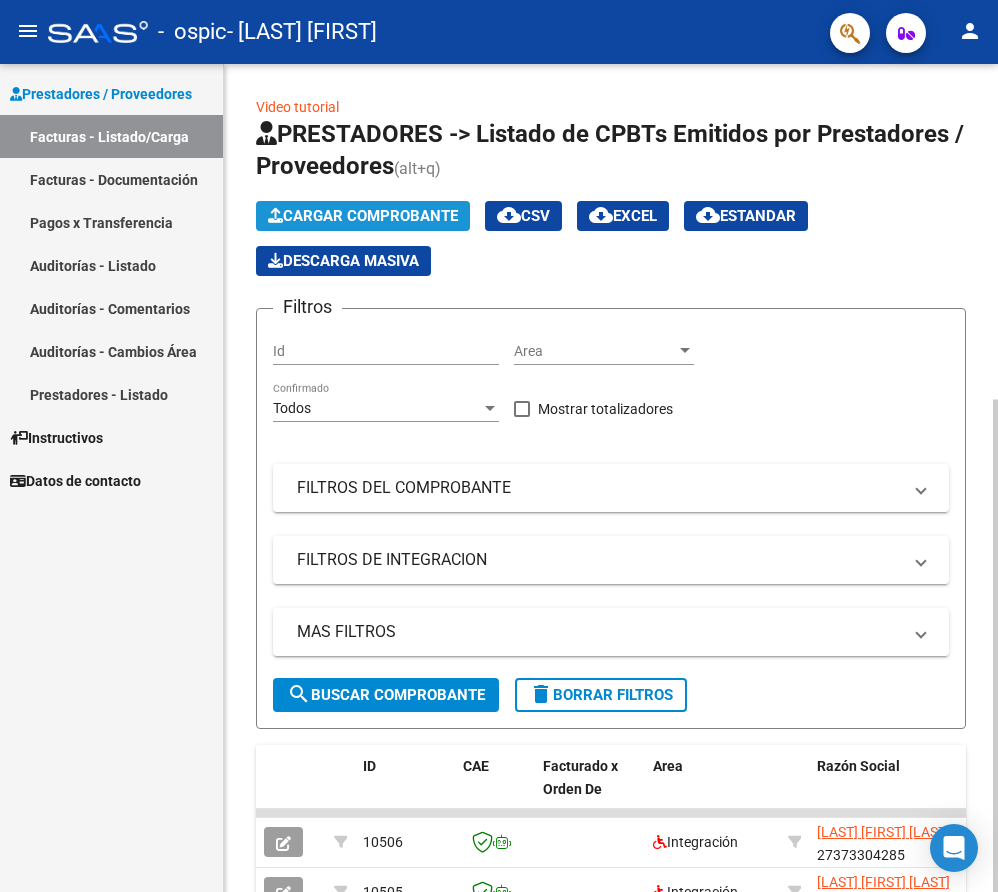 click on "Cargar Comprobante" 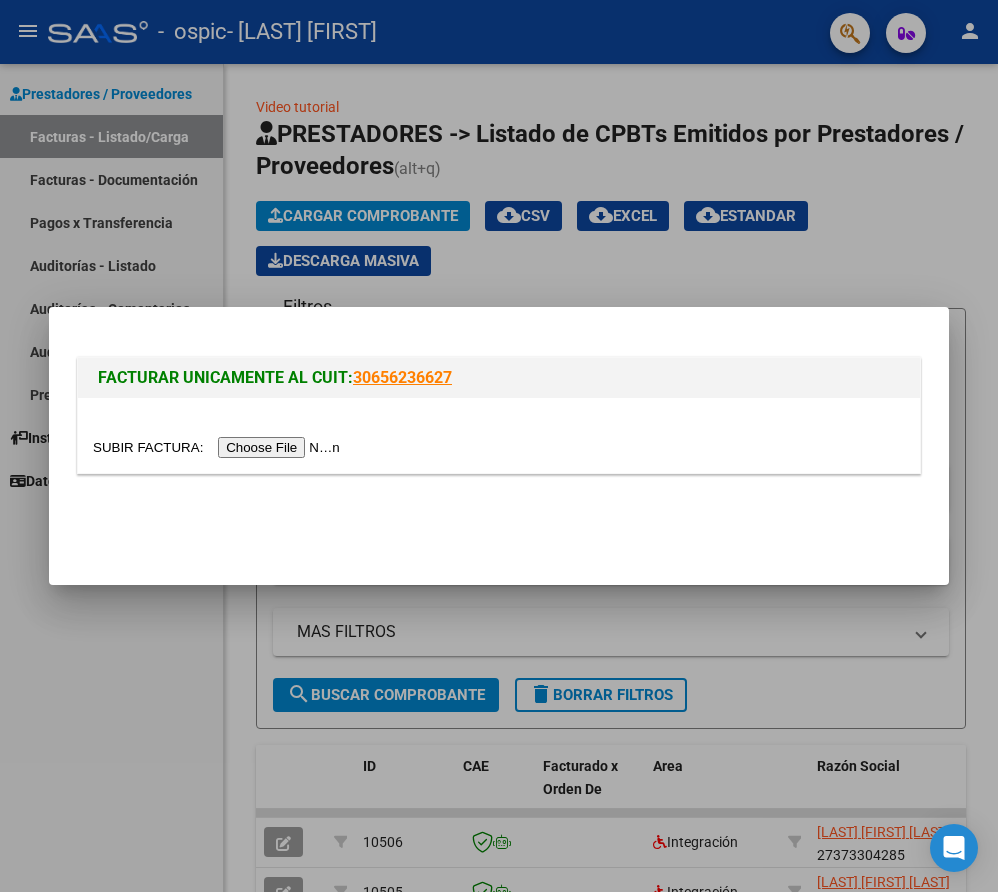 click at bounding box center [219, 447] 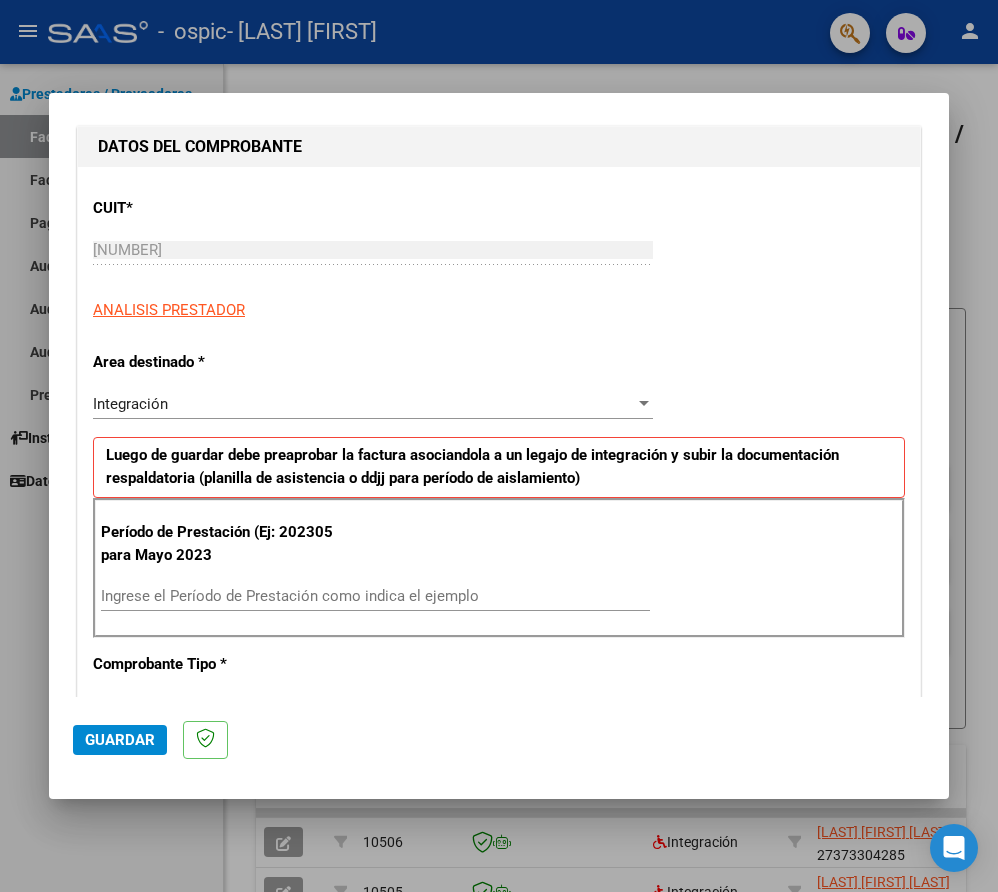 scroll, scrollTop: 300, scrollLeft: 0, axis: vertical 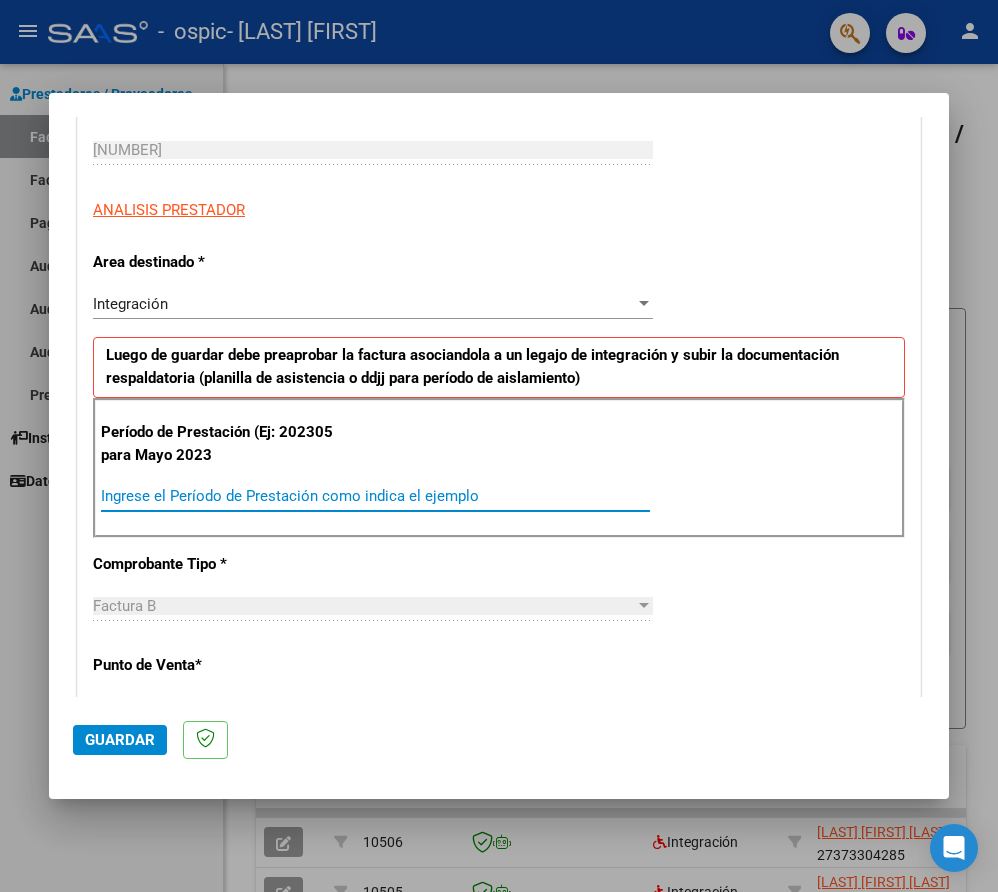 click on "Ingrese el Período de Prestación como indica el ejemplo" at bounding box center (375, 496) 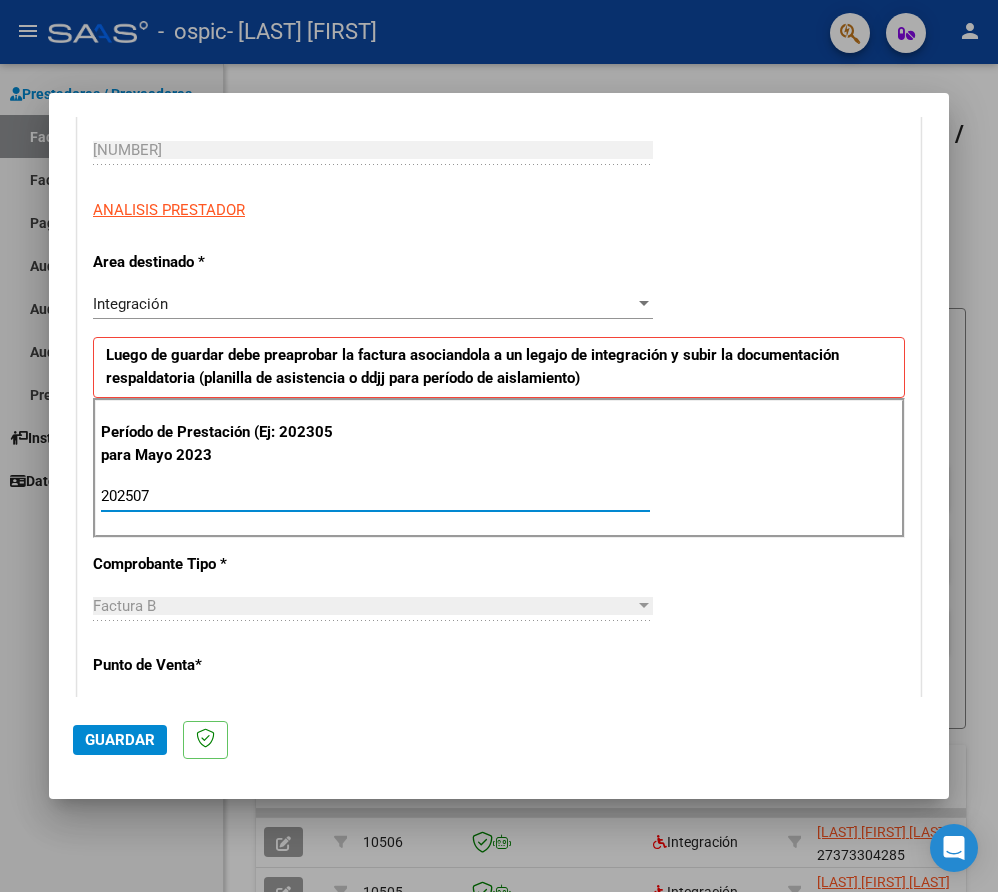 type on "202507" 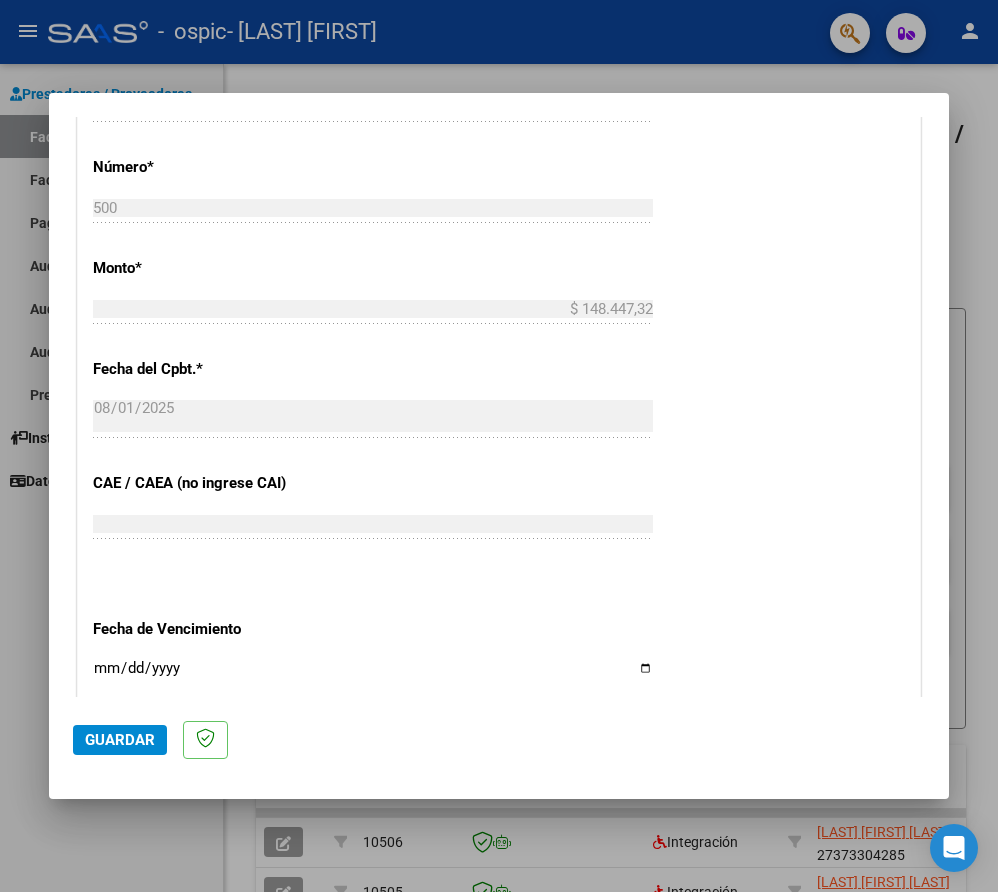 scroll, scrollTop: 1000, scrollLeft: 0, axis: vertical 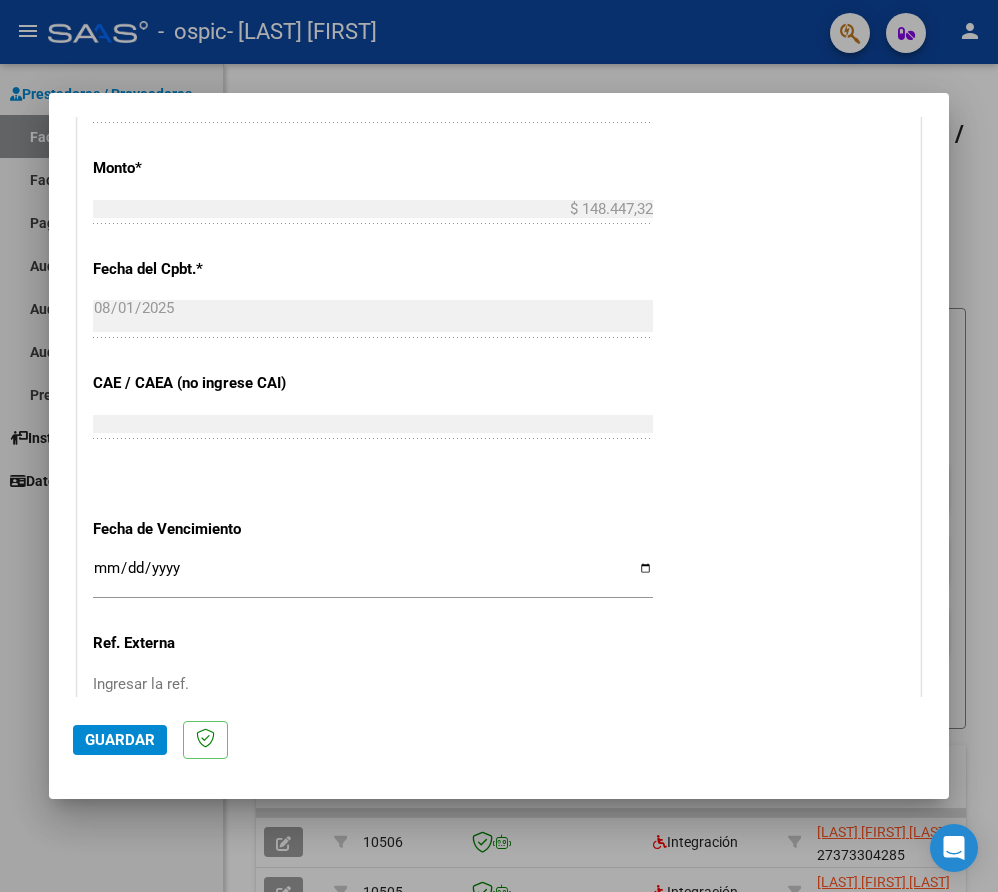 click on "Ingresar la fecha" at bounding box center (373, 576) 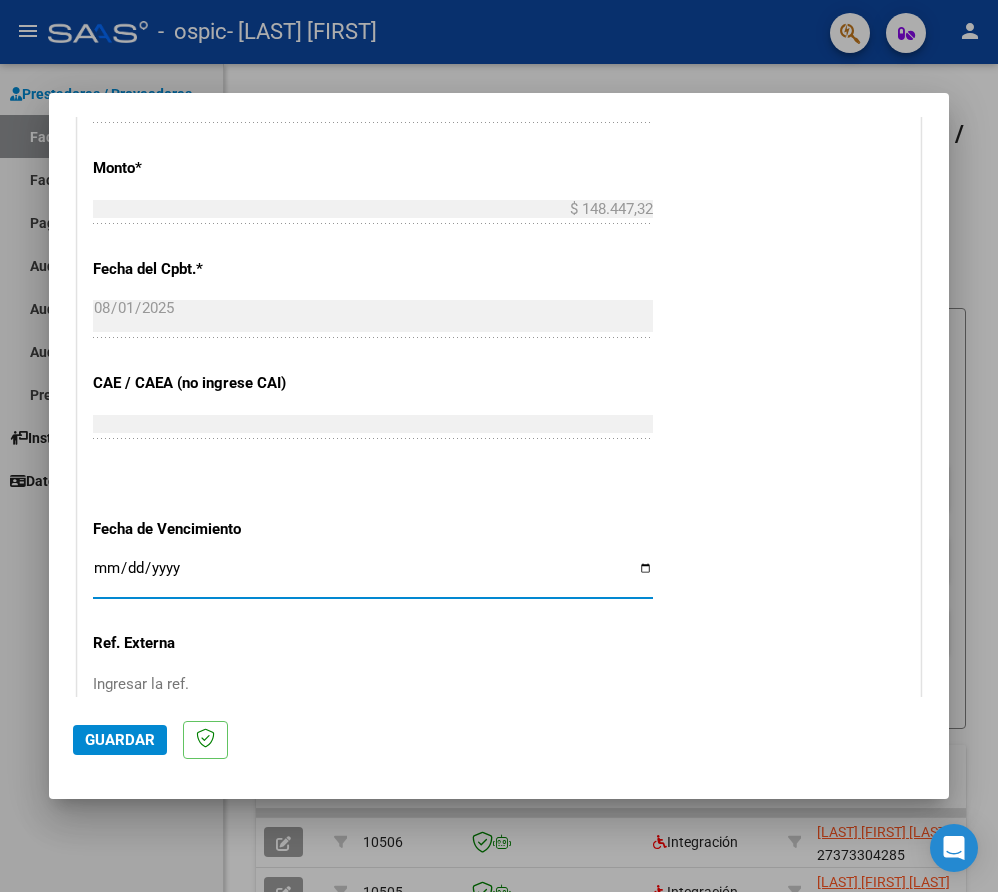 type on "2025-08-11" 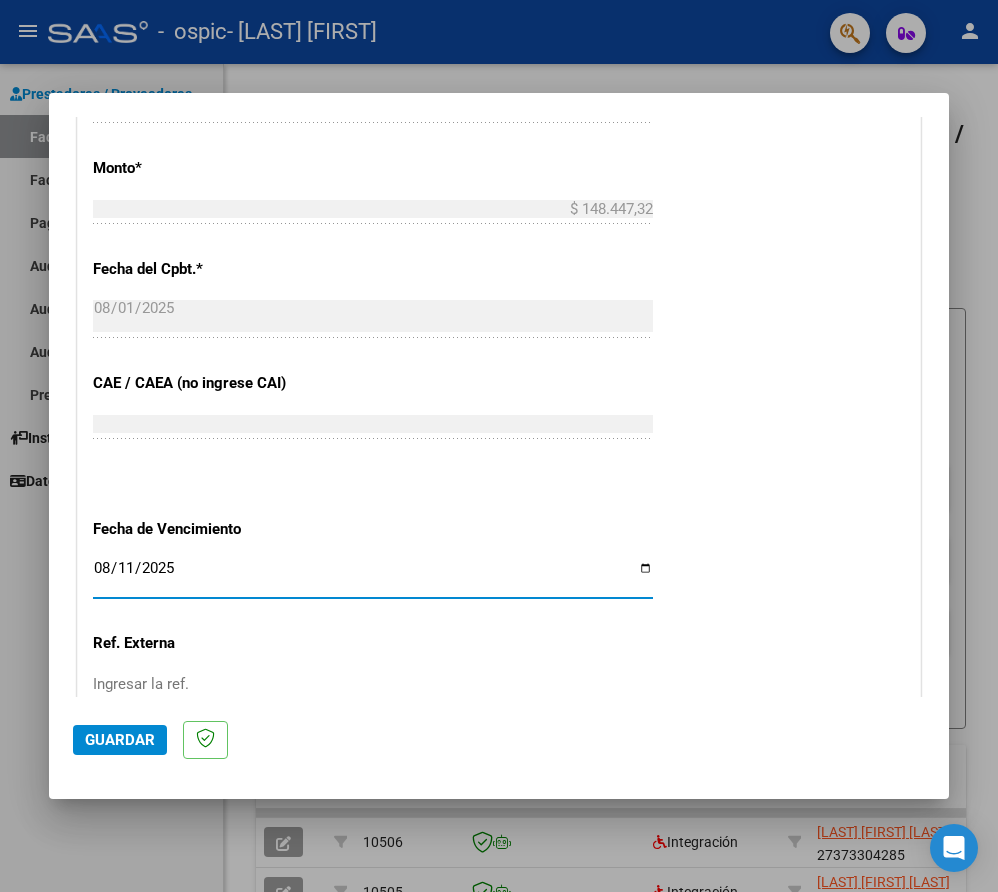 scroll, scrollTop: 1178, scrollLeft: 0, axis: vertical 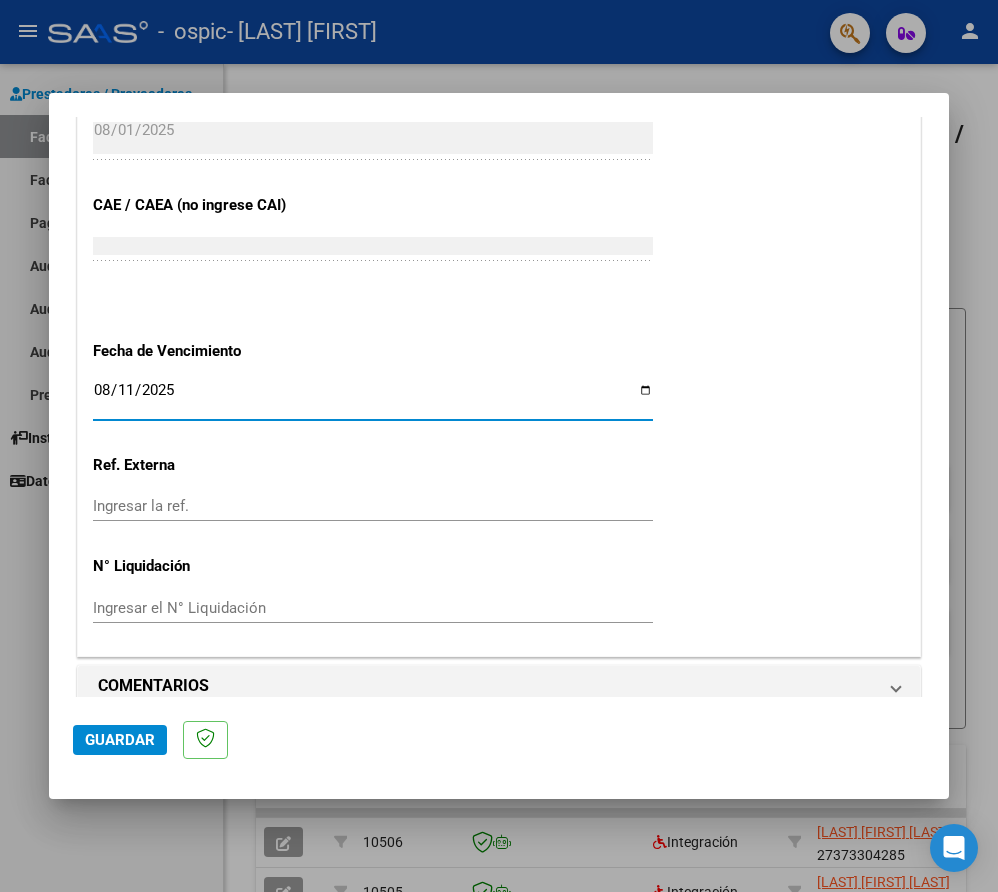 click on "Guardar" 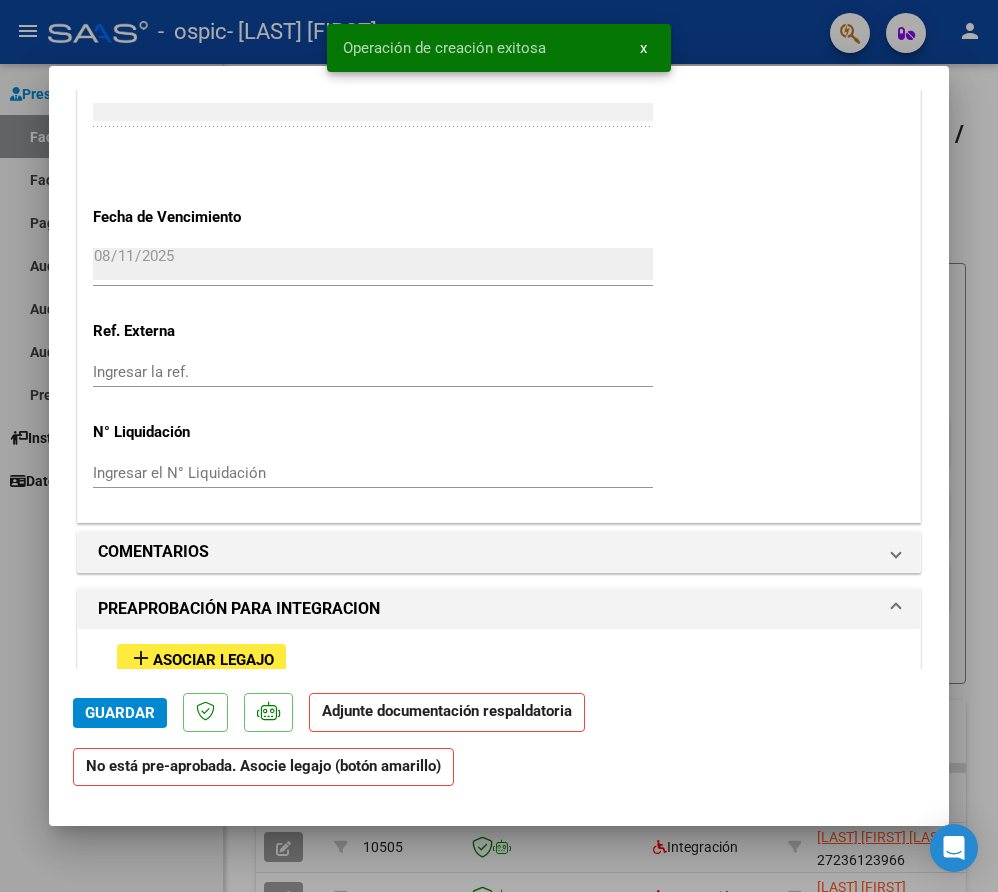 scroll, scrollTop: 1400, scrollLeft: 0, axis: vertical 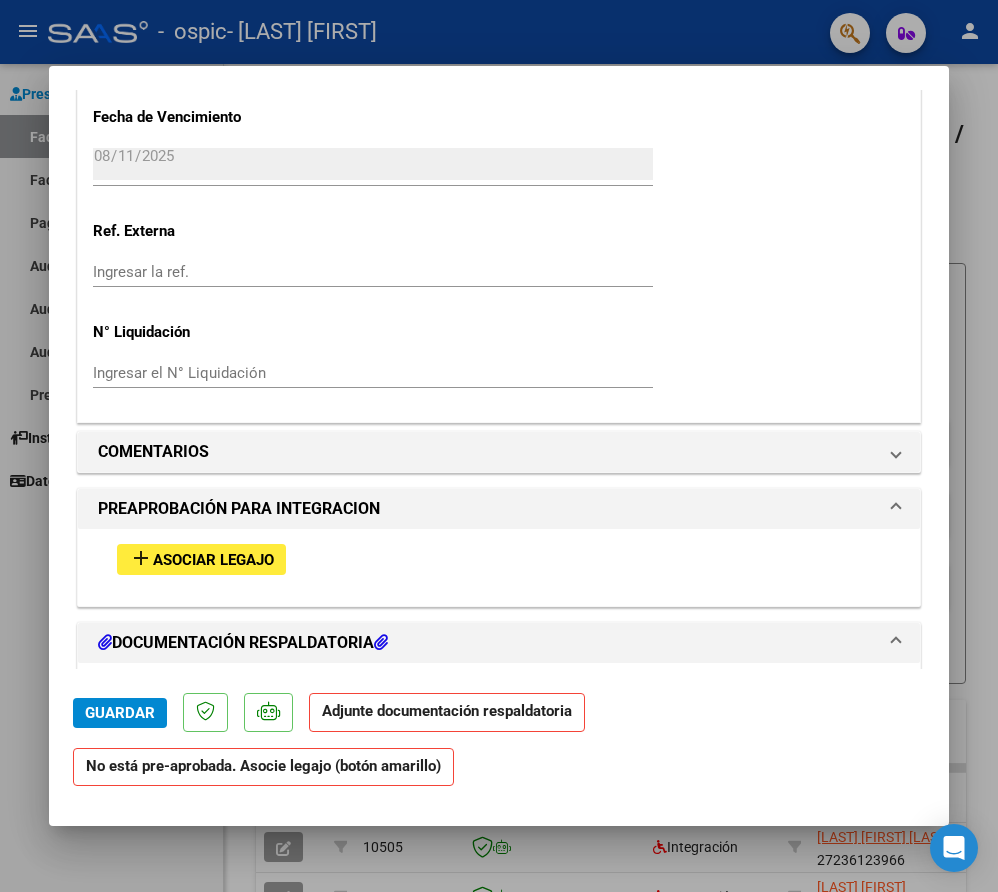 click on "add" at bounding box center [141, 558] 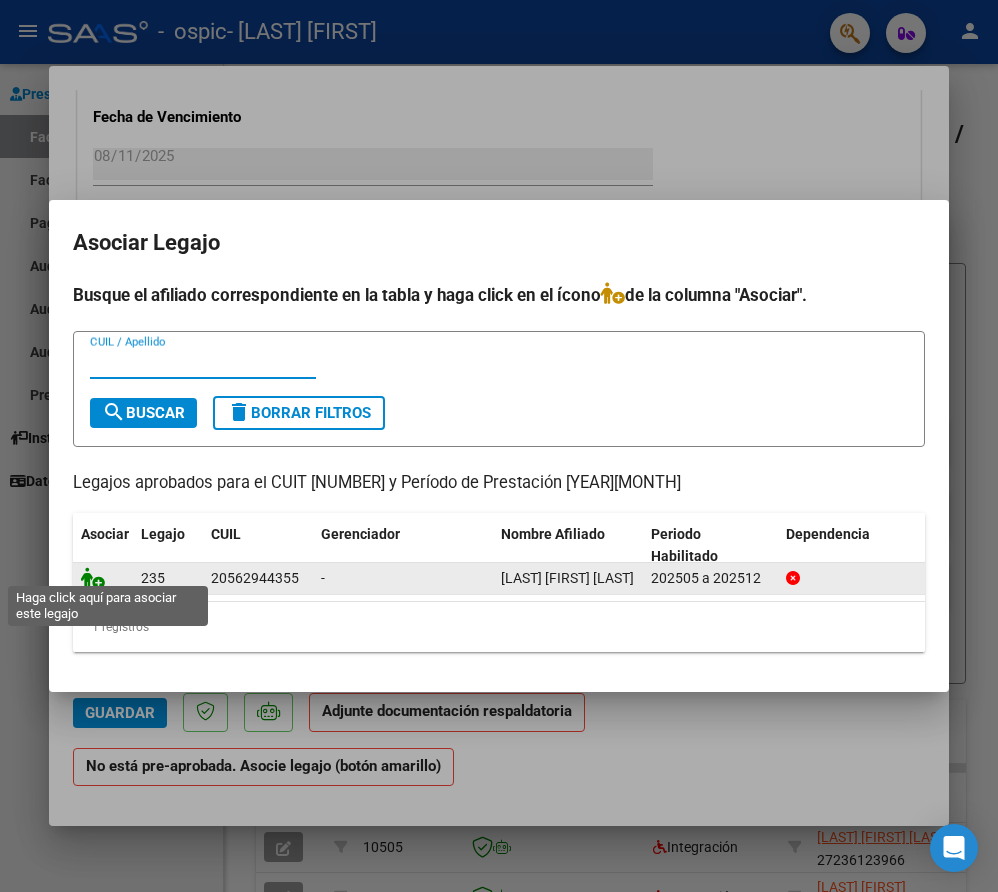 click 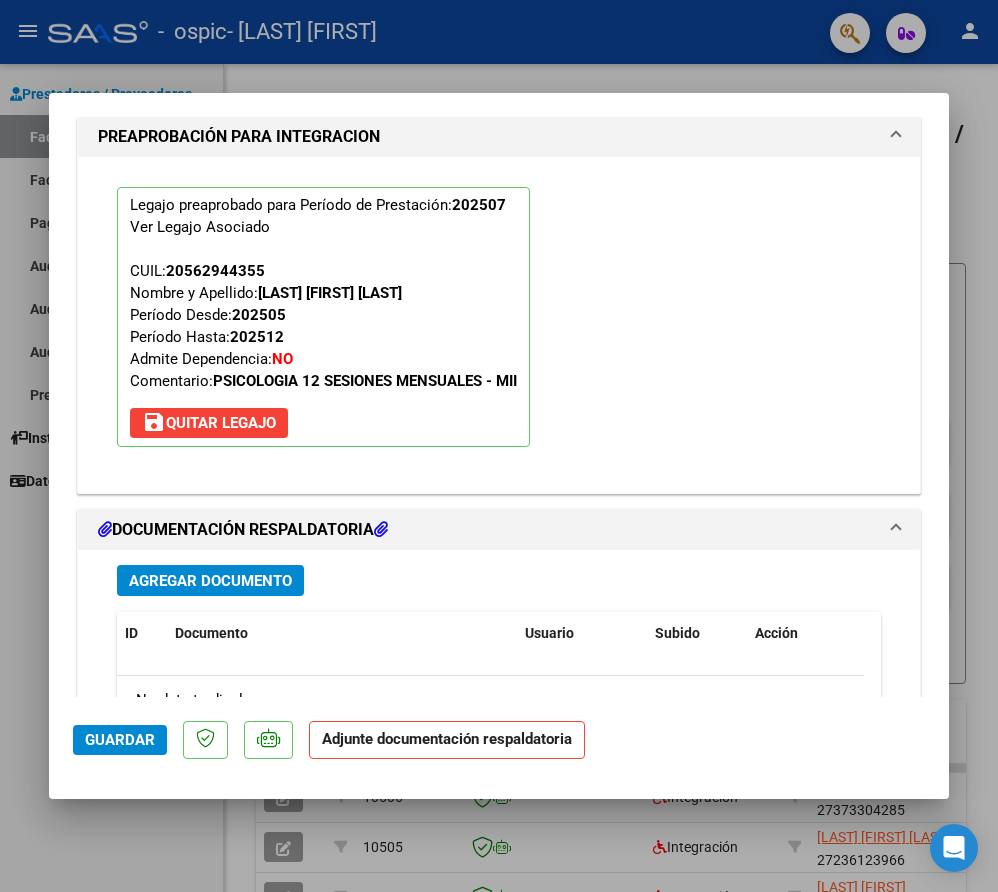 scroll, scrollTop: 1952, scrollLeft: 0, axis: vertical 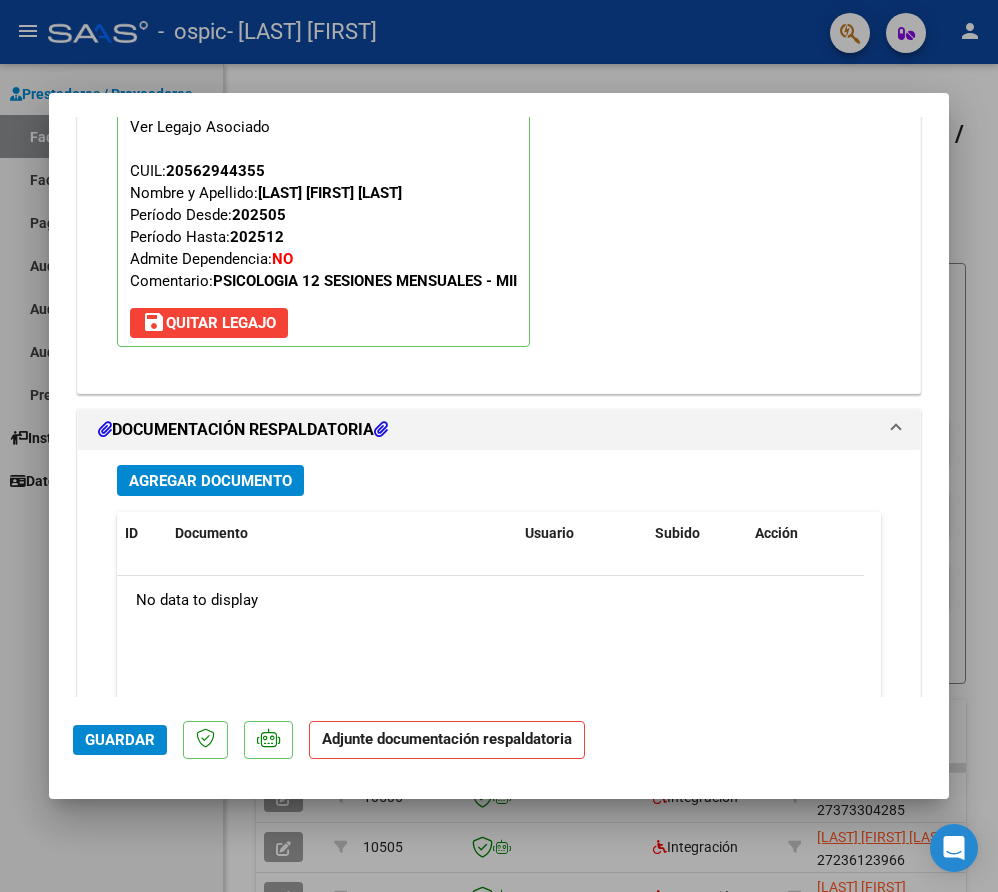 click on "Agregar Documento" at bounding box center [210, 481] 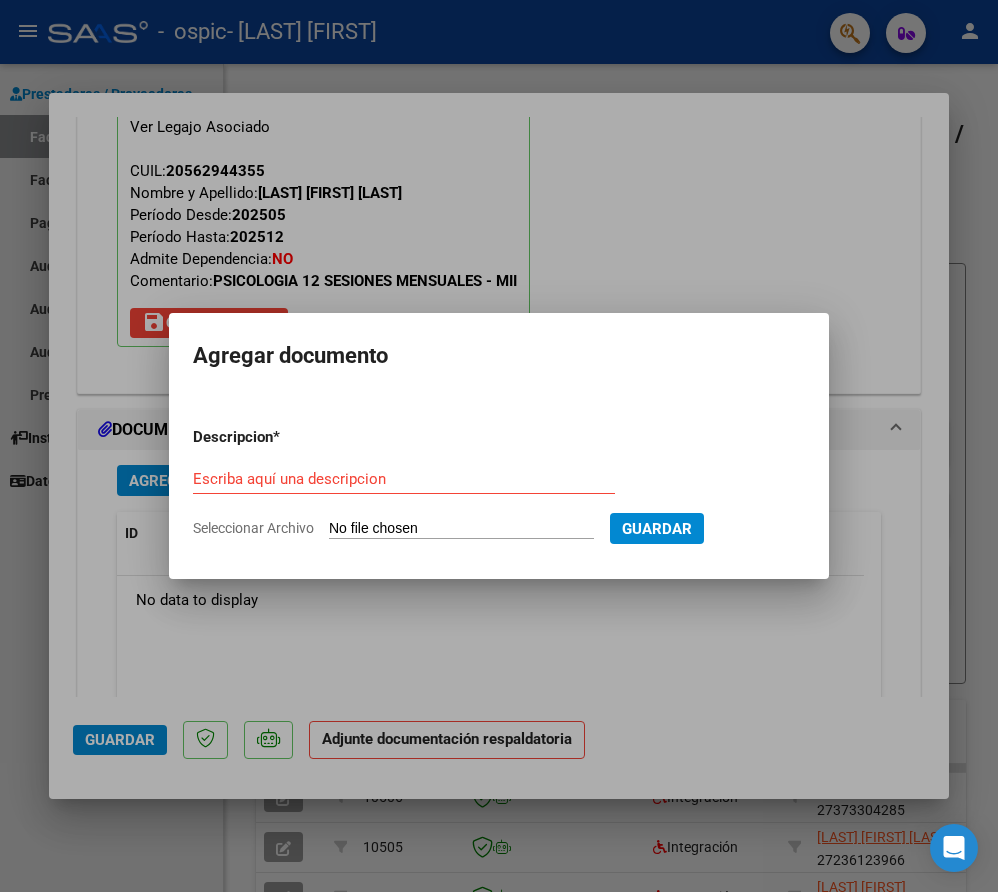 click on "Escriba aquí una descripcion" at bounding box center [404, 479] 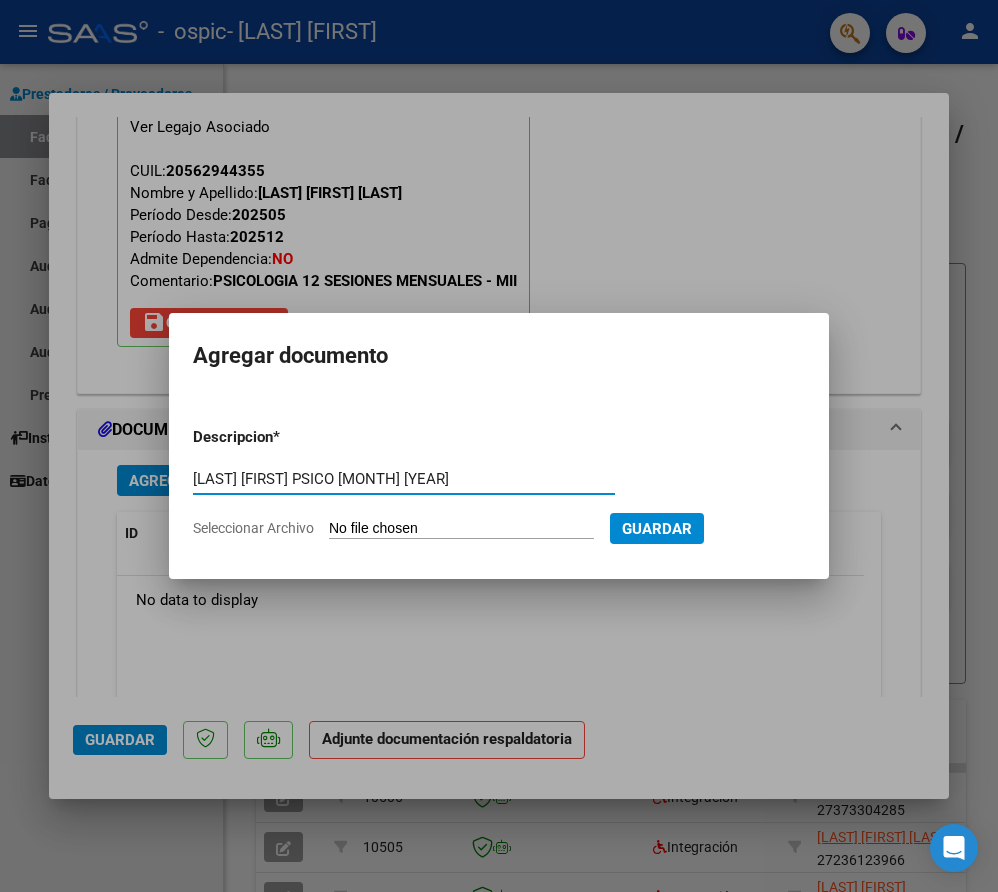 type on "YBAÑEZ KEVIN PSICO JULIO 2025" 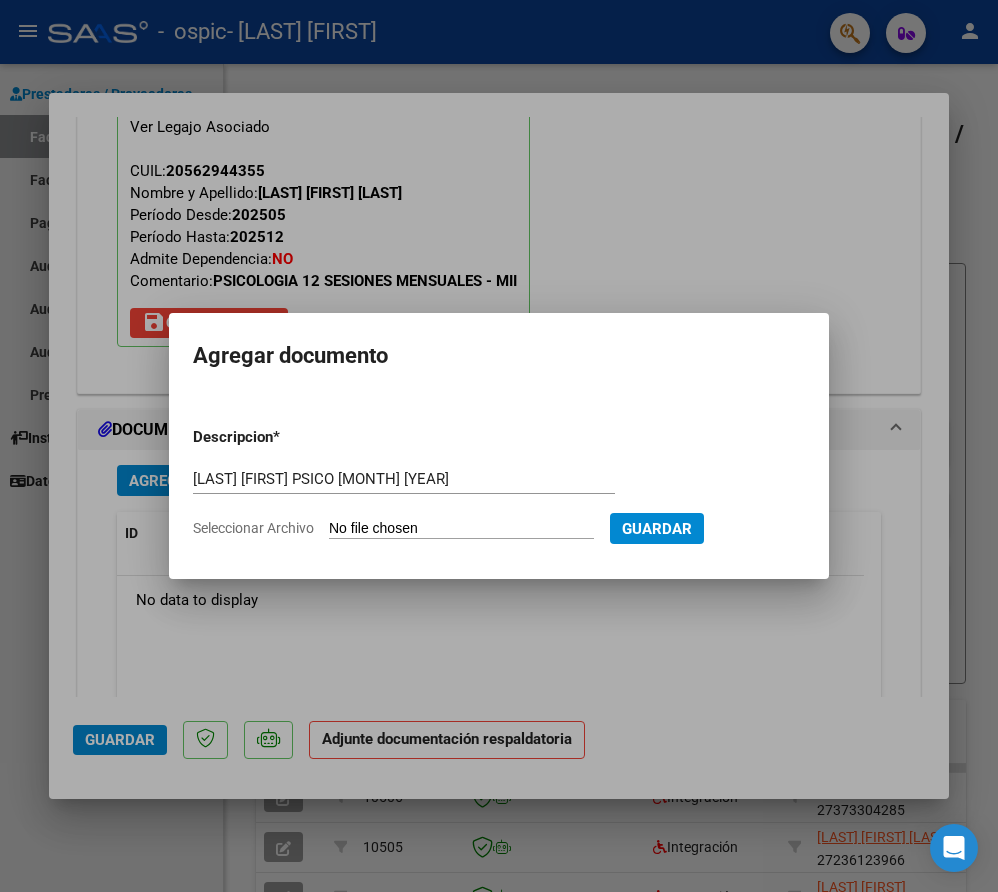 type on "C:\fakepath\YBAÑEZ KEVIN PLANILLA ASISTENCIA.pdf" 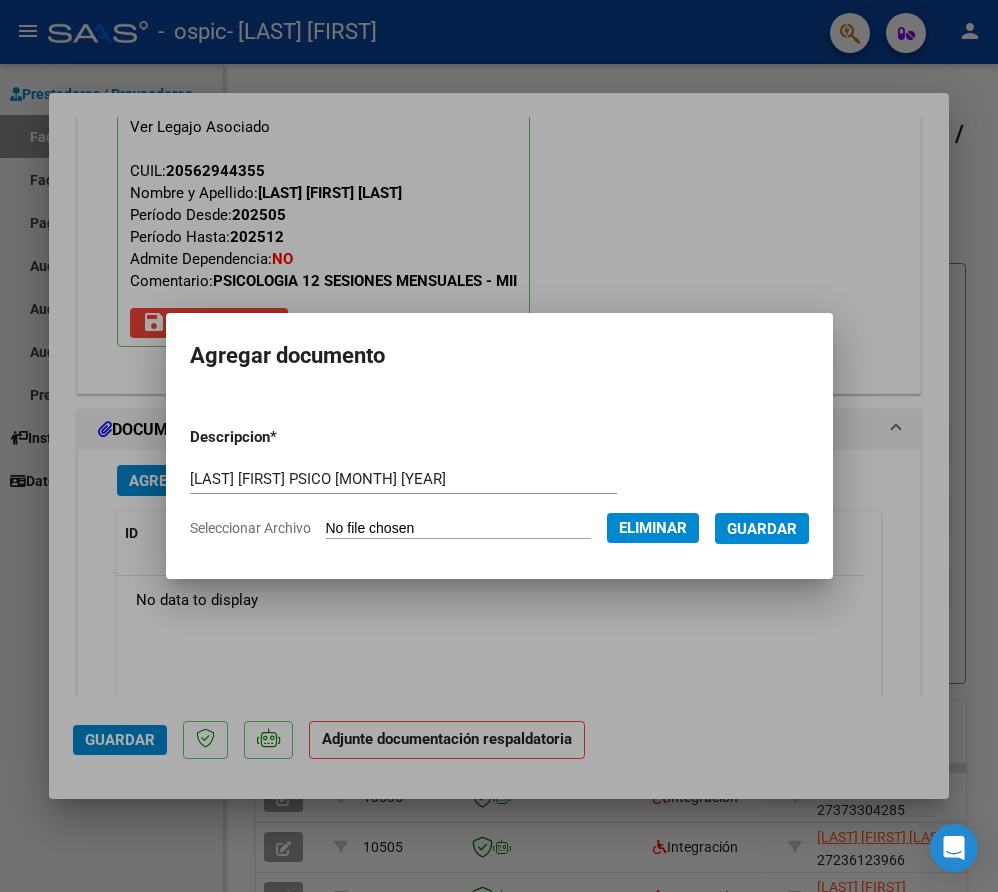 click on "Guardar" at bounding box center [762, 529] 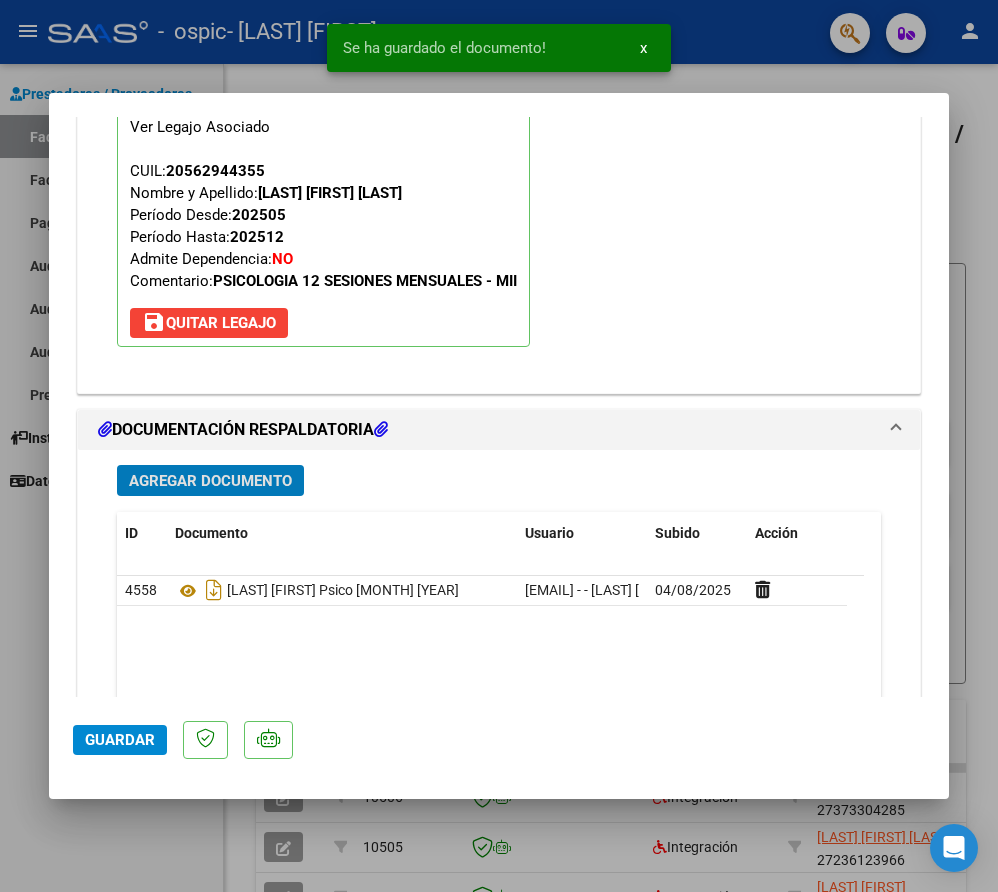 scroll, scrollTop: 2105, scrollLeft: 0, axis: vertical 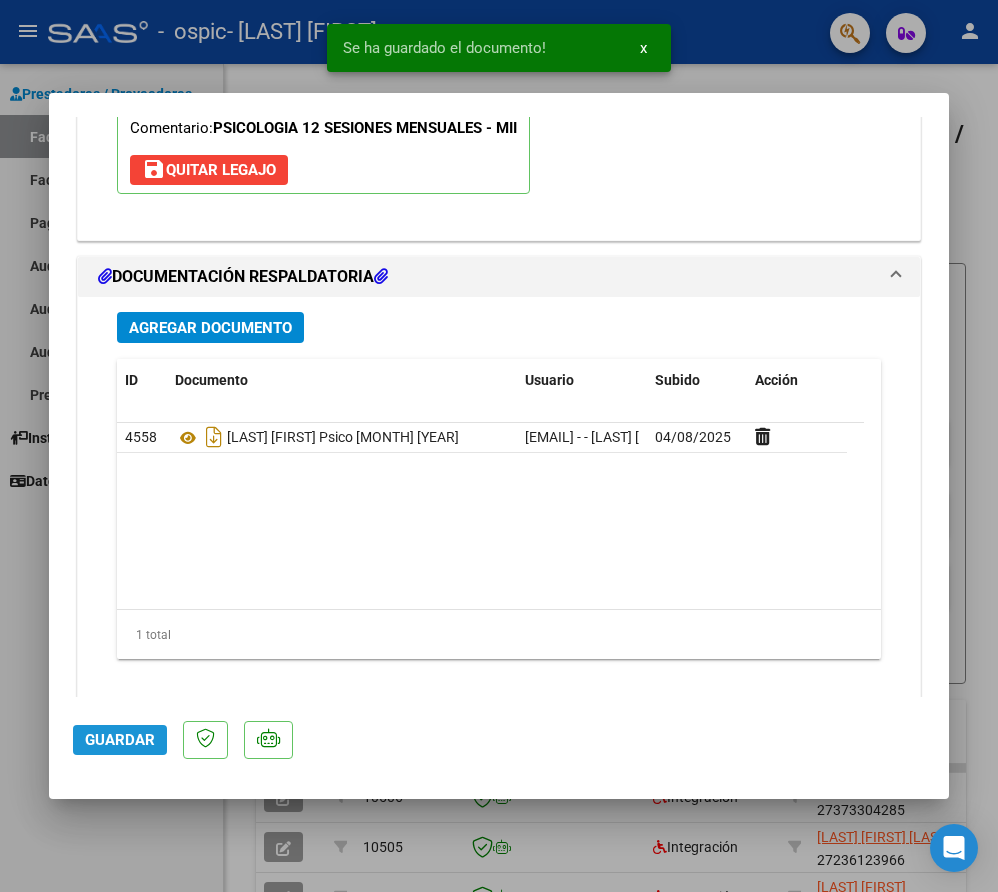 click on "Guardar" 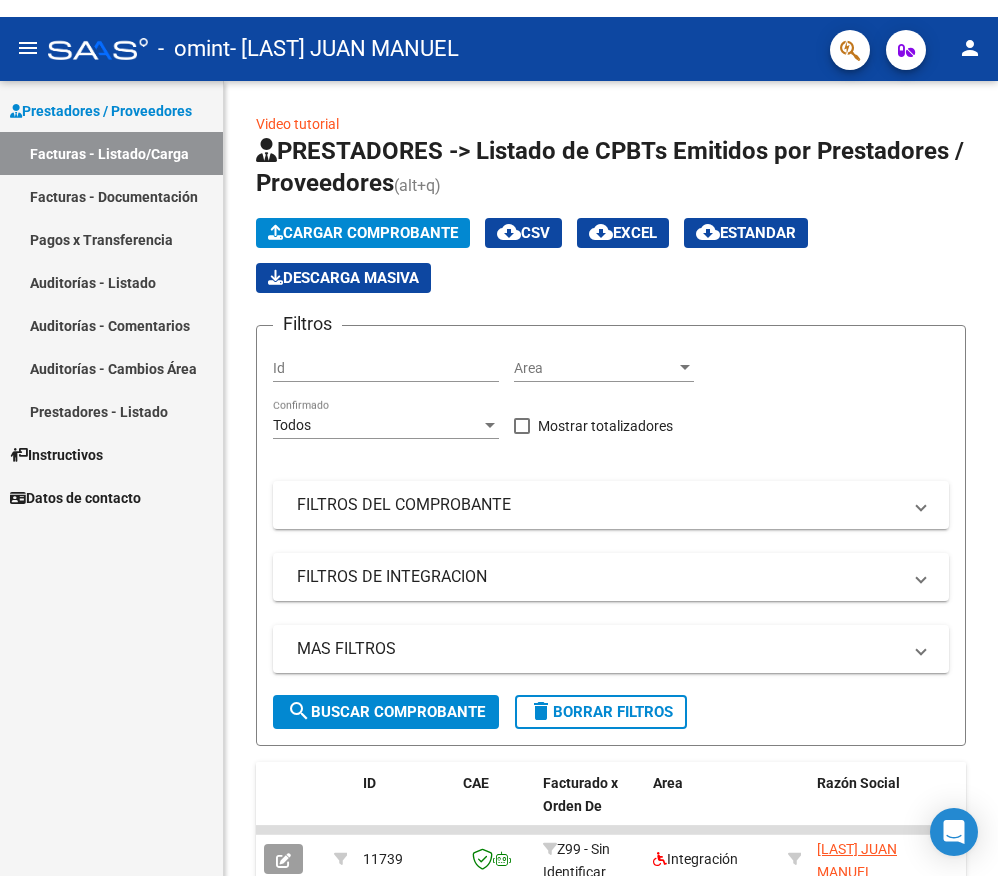 scroll, scrollTop: 0, scrollLeft: 0, axis: both 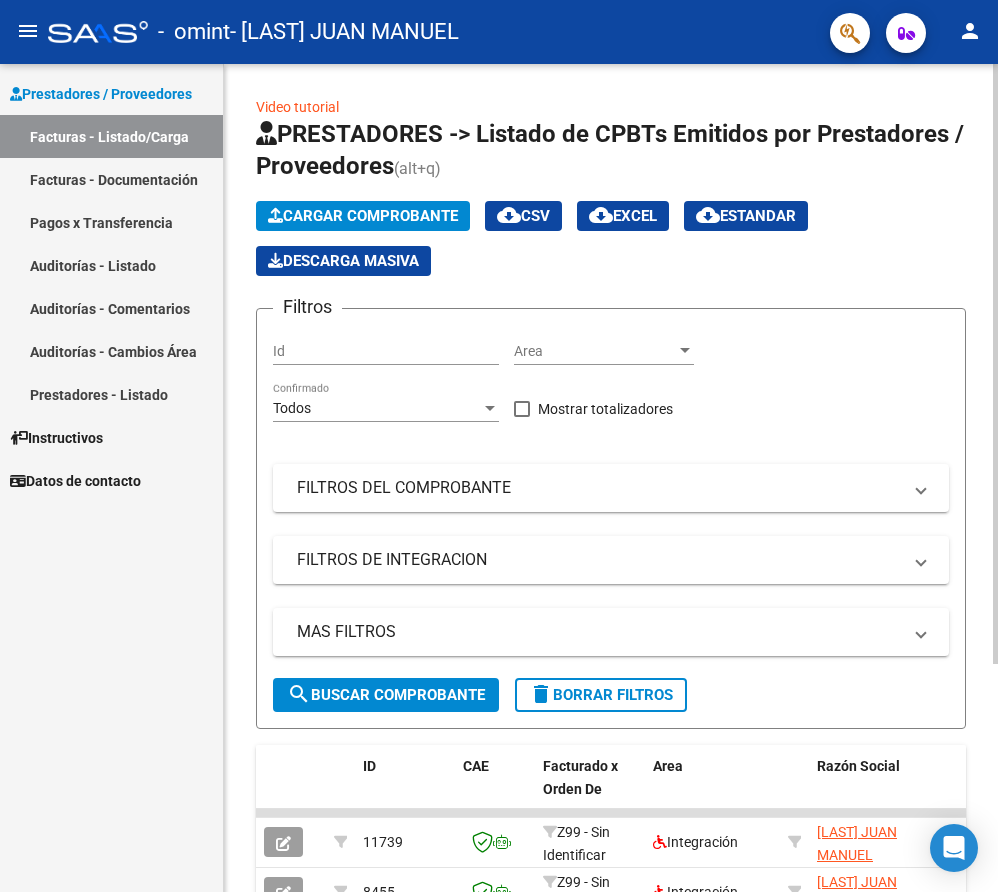 click on "Cargar Comprobante" 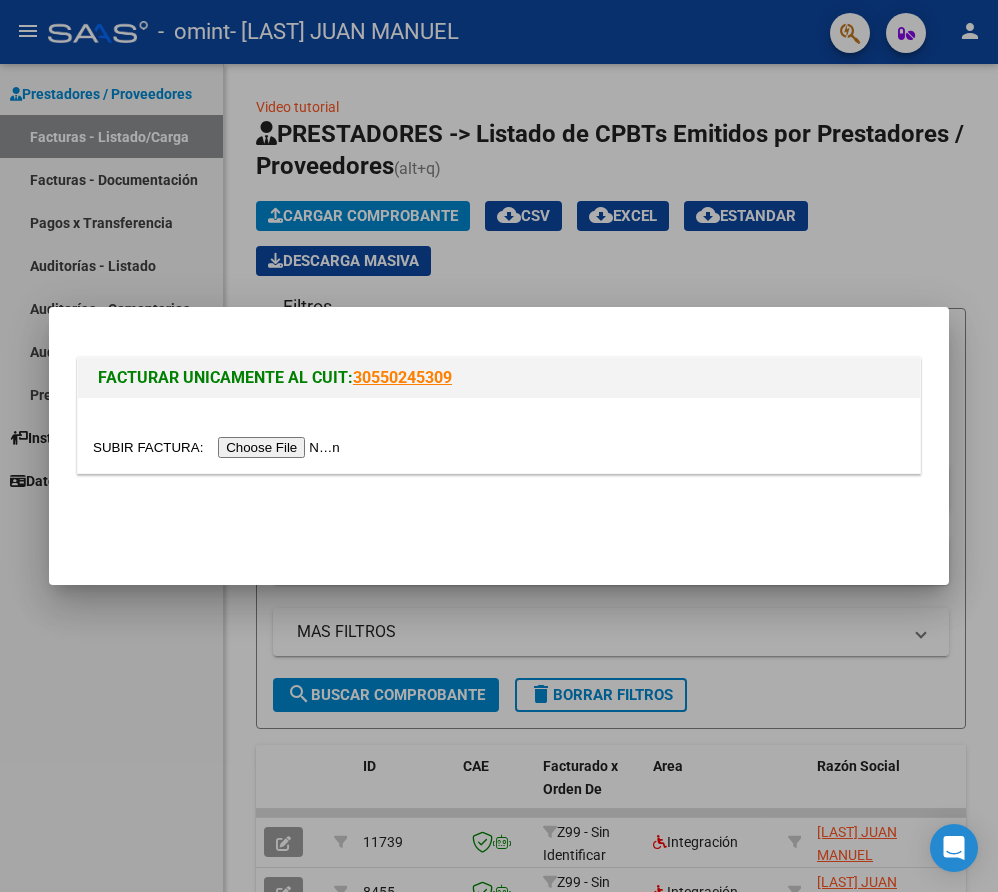 click at bounding box center [219, 447] 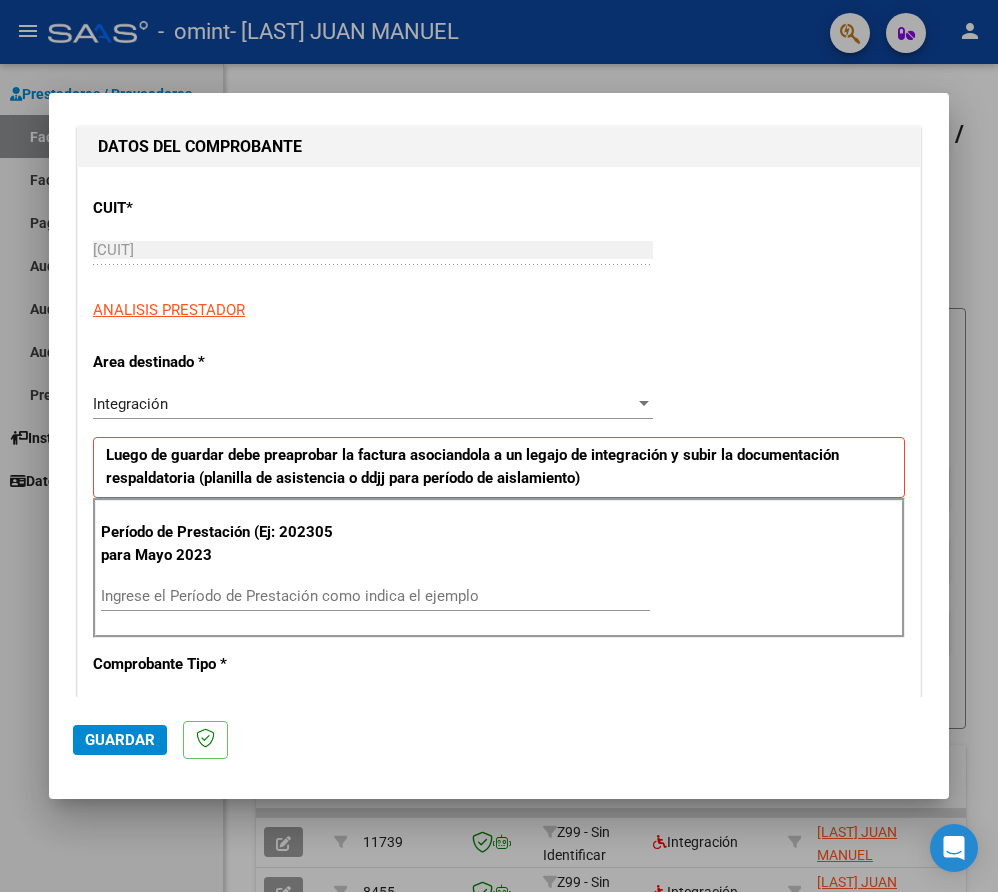 scroll, scrollTop: 300, scrollLeft: 0, axis: vertical 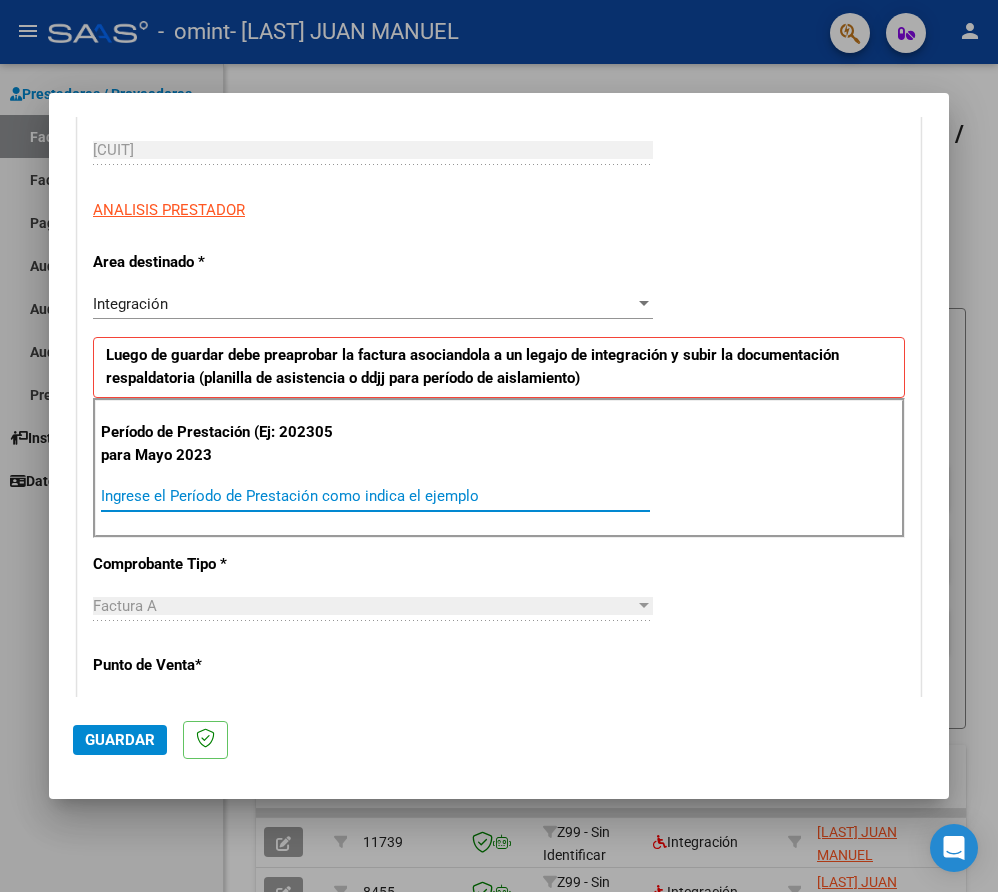 click on "Ingrese el Período de Prestación como indica el ejemplo" at bounding box center (375, 496) 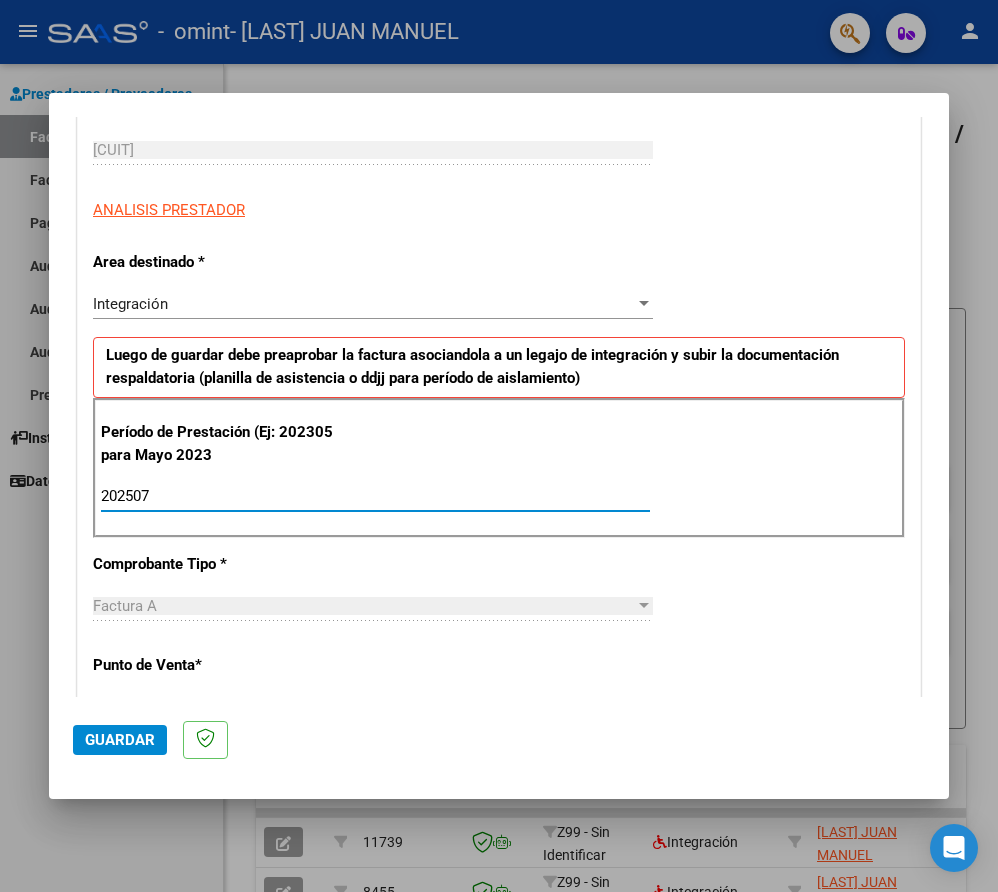 type on "202507" 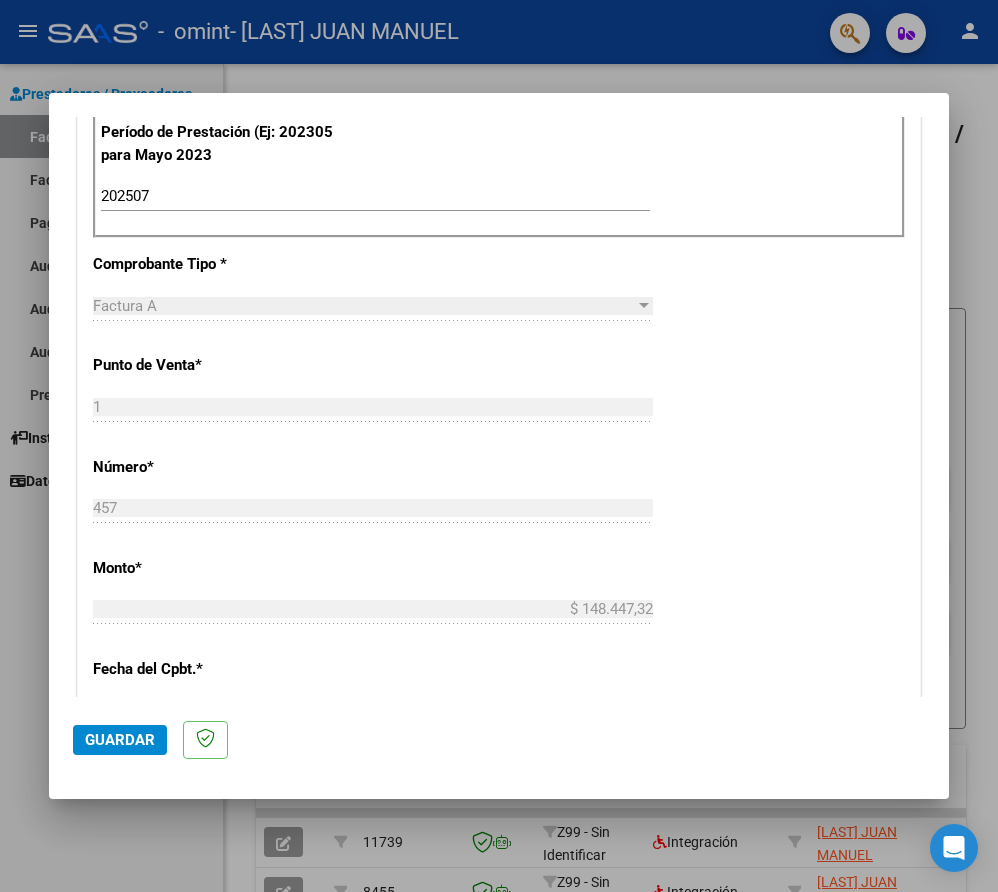 scroll, scrollTop: 700, scrollLeft: 0, axis: vertical 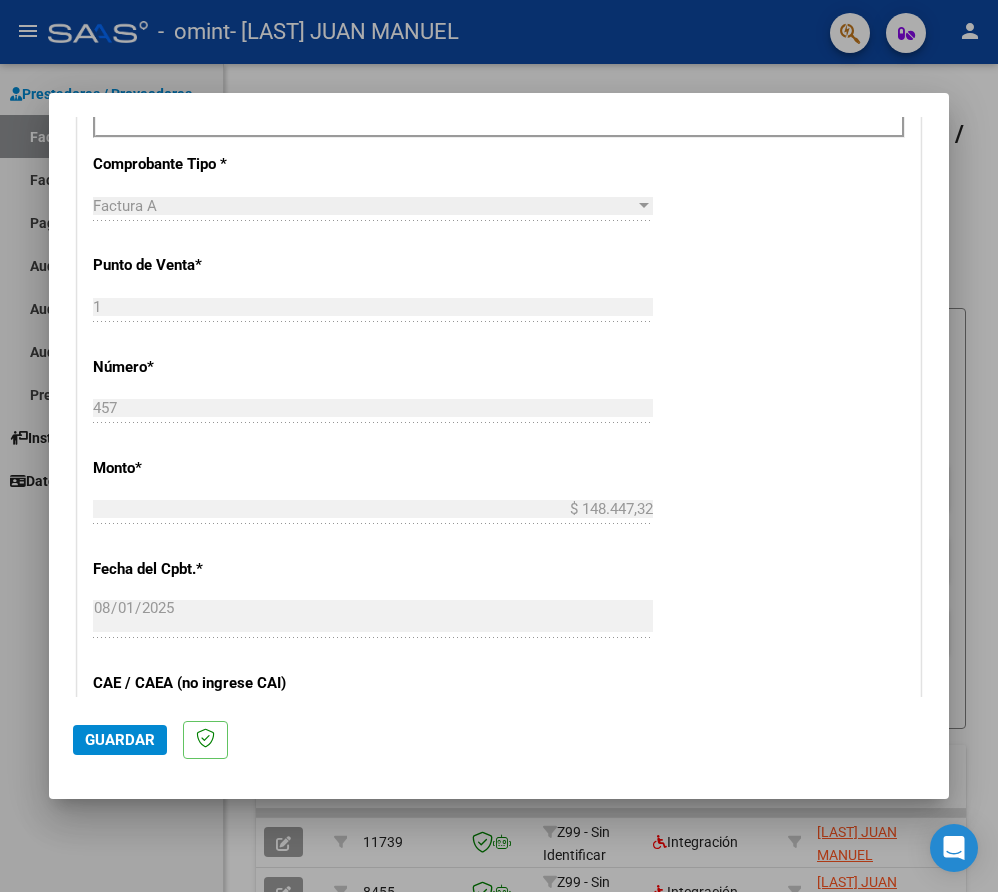 click on "CUIT  *   [CUIT] Ingresar CUIT  ANALISIS PRESTADOR  Area destinado * Integración Seleccionar Area Luego de guardar debe preaprobar la factura asociandola a un legajo de integración y subir la documentación respaldatoria (planilla de asistencia o ddjj para período de aislamiento)  Período de Prestación (Ej: 202305 para Mayo 2023    [DATE] Ingrese el Período de Prestación como indica el ejemplo   Comprobante Tipo * Factura A Seleccionar Tipo Punto de Venta  *   [NUMBER] Ingresar el Nro.  Número  *   [NUMBER] Ingresar el Nro.  Monto  *   $ [PRICE] Ingresar el monto  Fecha del Cpbt.  *   [DATE] Ingresar la fecha  CAE / CAEA (no ingrese CAI)    [NUMBER] Ingresar el CAE o CAEA (no ingrese CAI)  Fecha de Vencimiento    Ingresar la fecha  Ref. Externa    Ingresar la ref.  N° Liquidación    Ingresar el N° Liquidación" at bounding box center (499, 400) 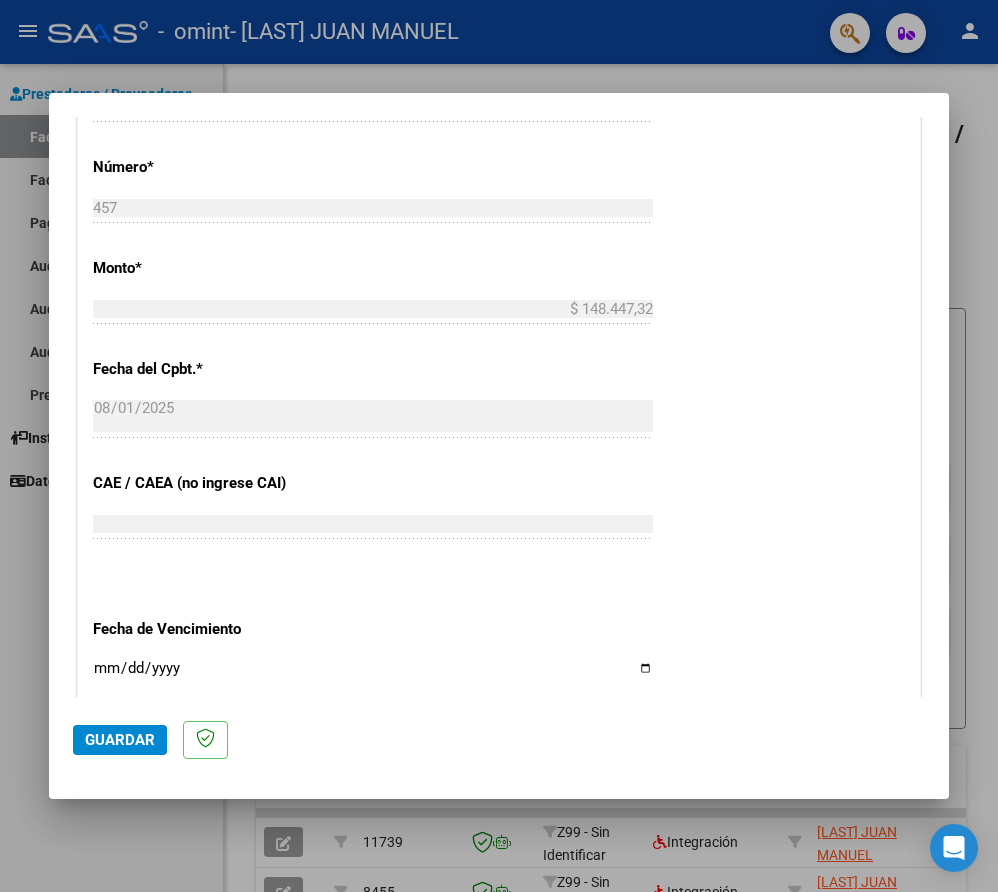 scroll, scrollTop: 1000, scrollLeft: 0, axis: vertical 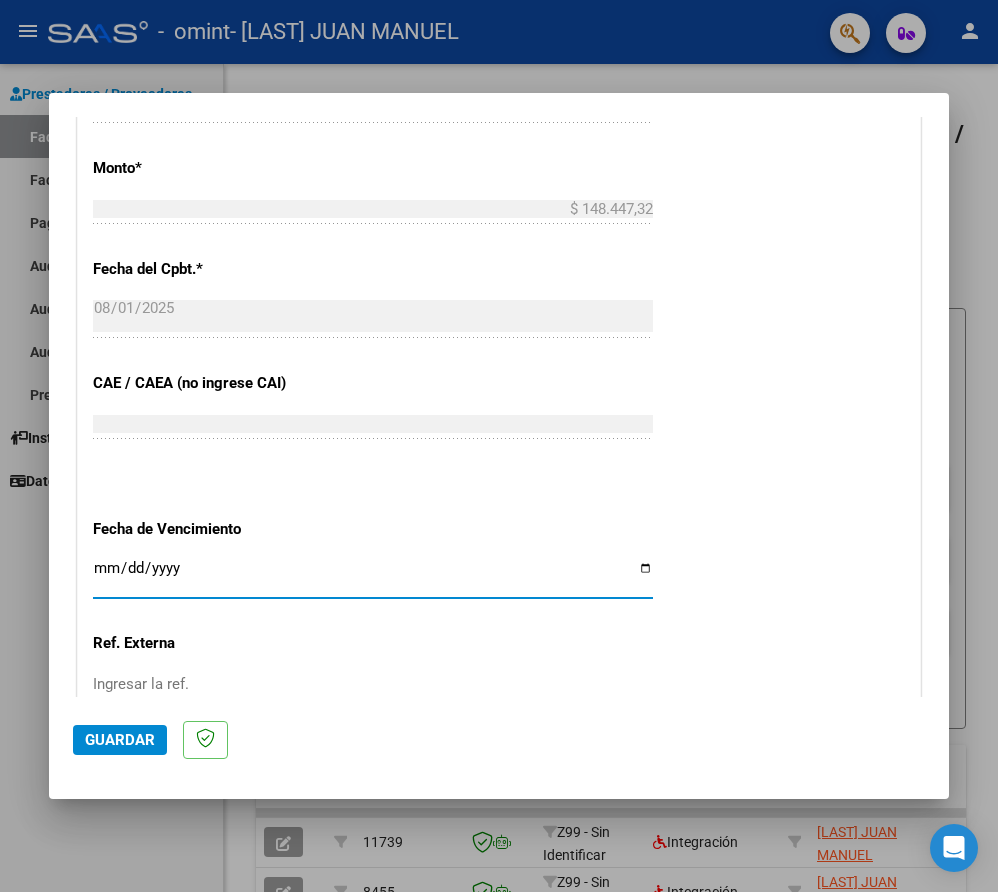 click on "Ingresar la fecha" at bounding box center (373, 576) 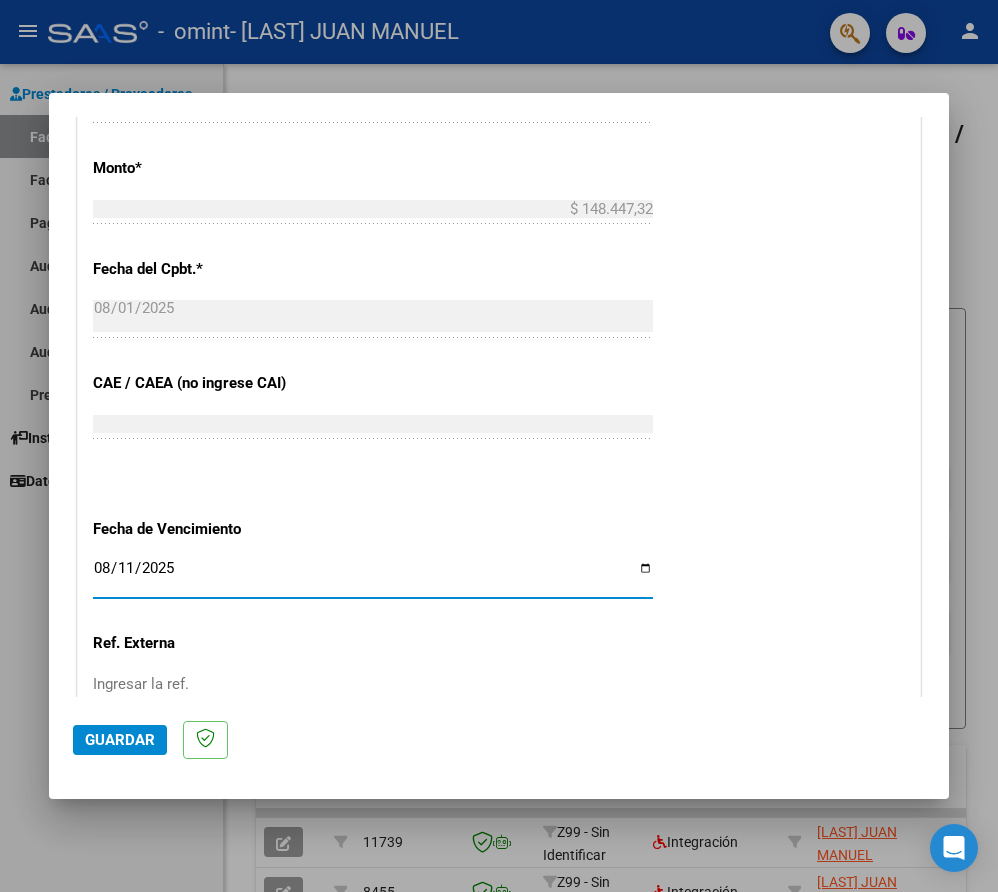 type on "2025-08-11" 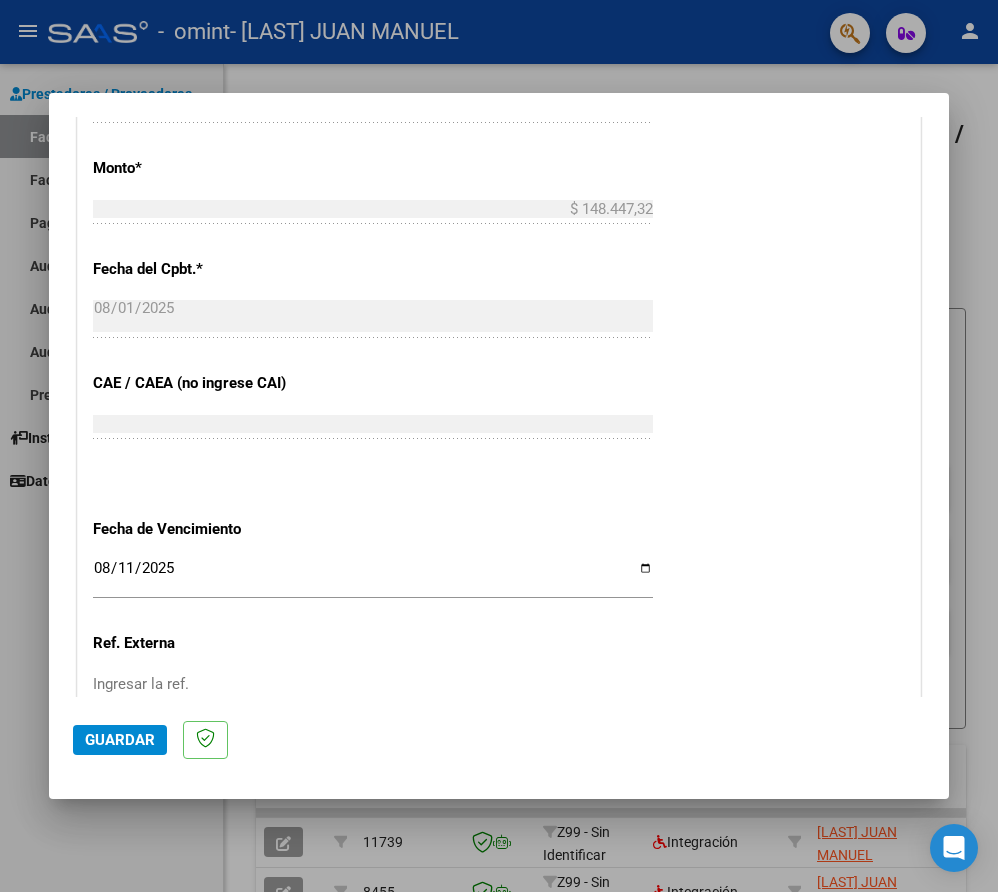 click on "CUIT  *   [CUIT] Ingresar CUIT  ANALISIS PRESTADOR  Area destinado * Integración Seleccionar Area Luego de guardar debe preaprobar la factura asociandola a un legajo de integración y subir la documentación respaldatoria (planilla de asistencia o ddjj para período de aislamiento)  Período de Prestación (Ej: 202305 para Mayo 2023    [DATE] Ingrese el Período de Prestación como indica el ejemplo   Comprobante Tipo * Factura A Seleccionar Tipo Punto de Venta  *   [NUMBER] Ingresar el Nro.  Número  *   [NUMBER] Ingresar el Nro.  Monto  *   $ [PRICE] Ingresar el monto  Fecha del Cpbt.  *   [DATE] Ingresar la fecha  CAE / CAEA (no ingrese CAI)    [NUMBER] Ingresar el CAE o CAEA (no ingrese CAI)  Fecha de Vencimiento    [DATE] Ingresar la fecha  Ref. Externa    Ingresar la ref.  N° Liquidación    Ingresar el N° Liquidación" at bounding box center (499, 100) 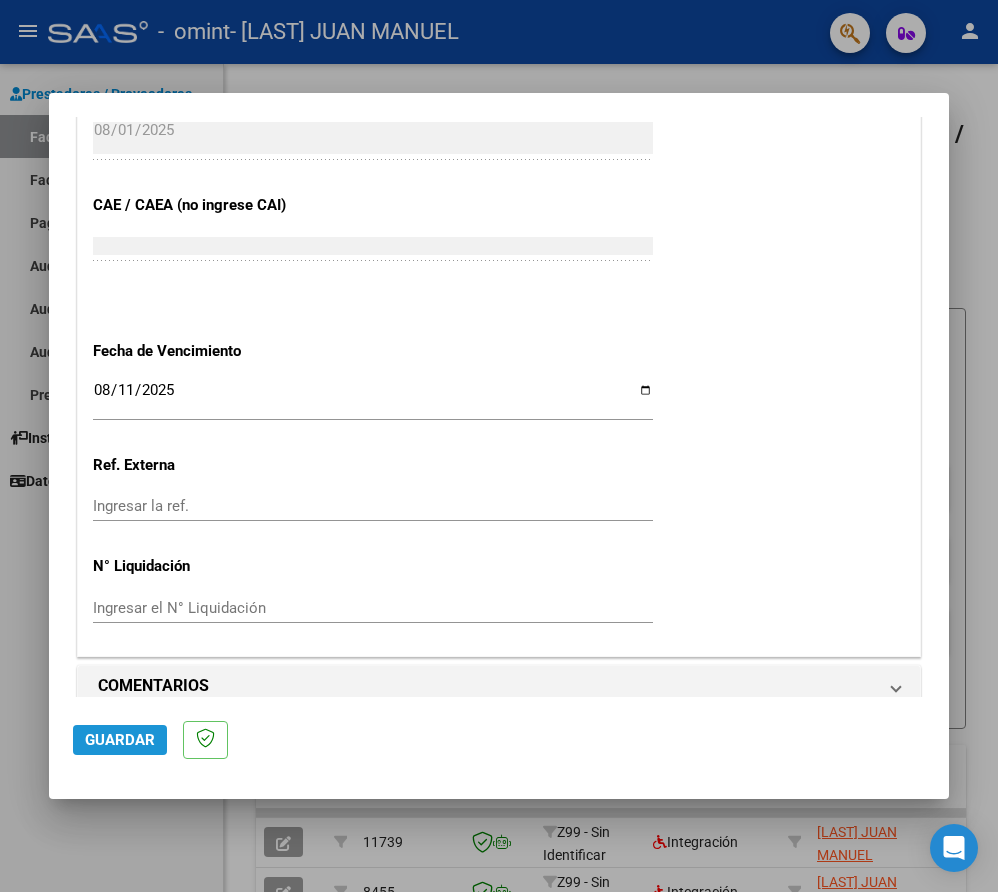 click on "Guardar" 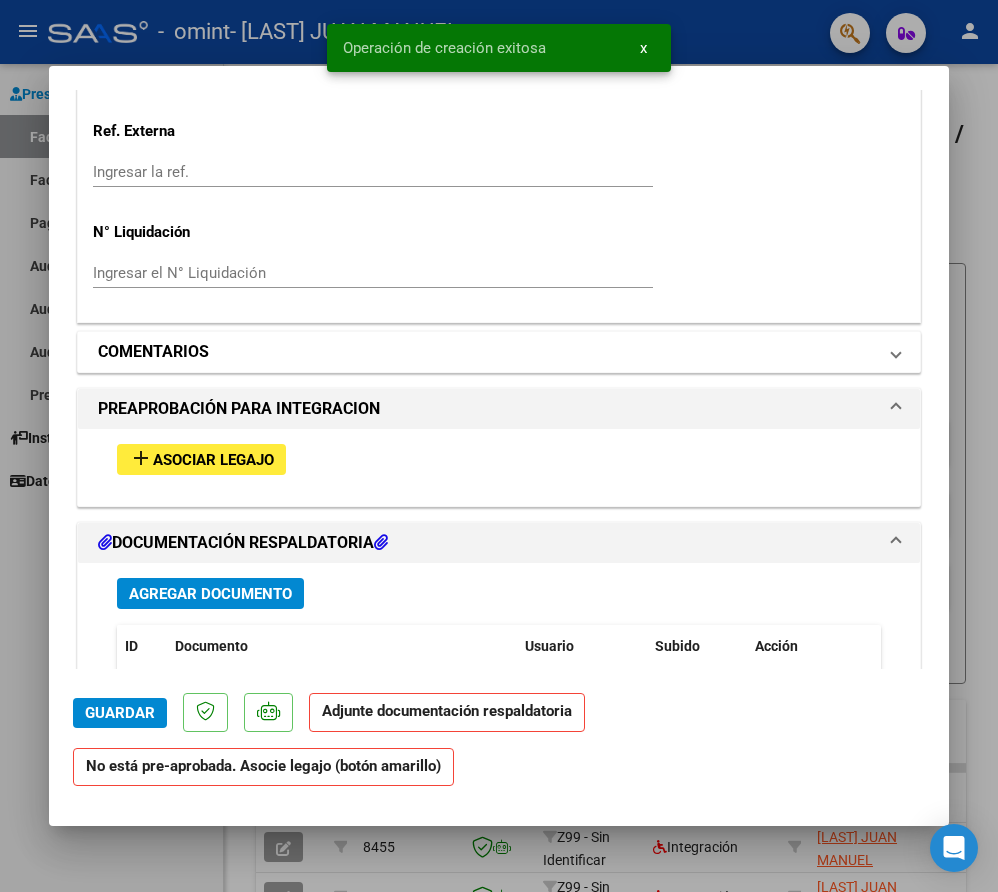scroll, scrollTop: 1700, scrollLeft: 0, axis: vertical 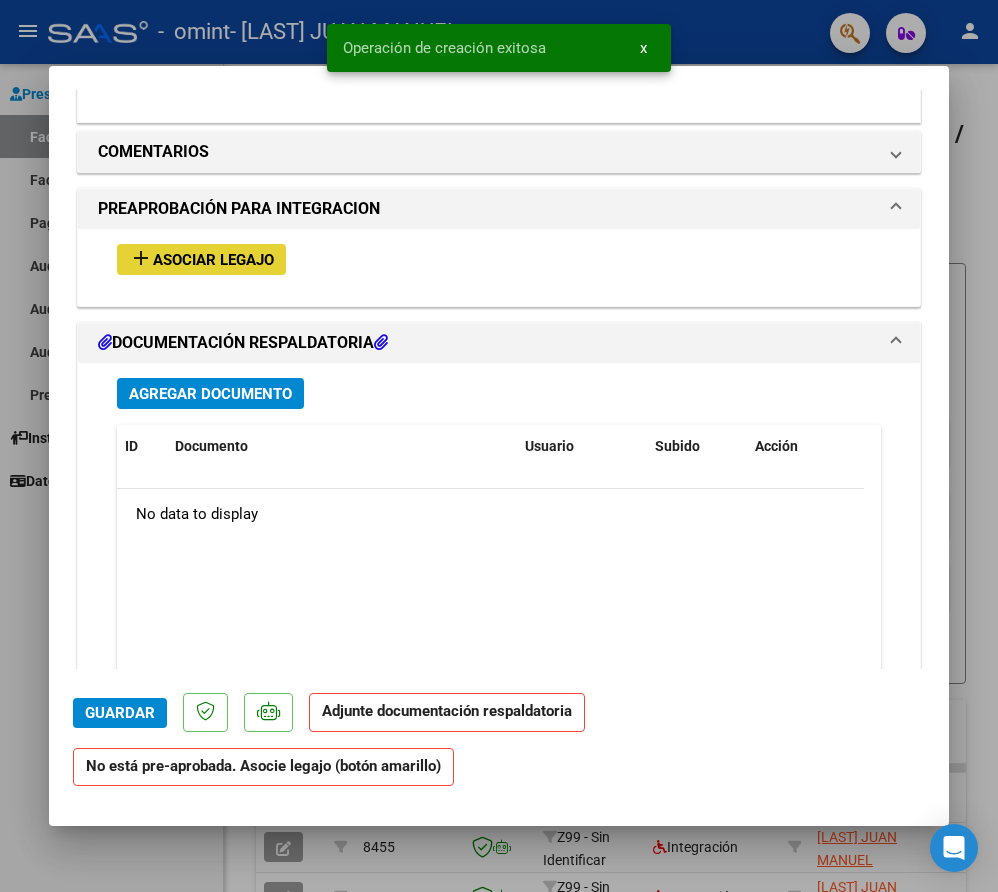 click on "add" at bounding box center (141, 258) 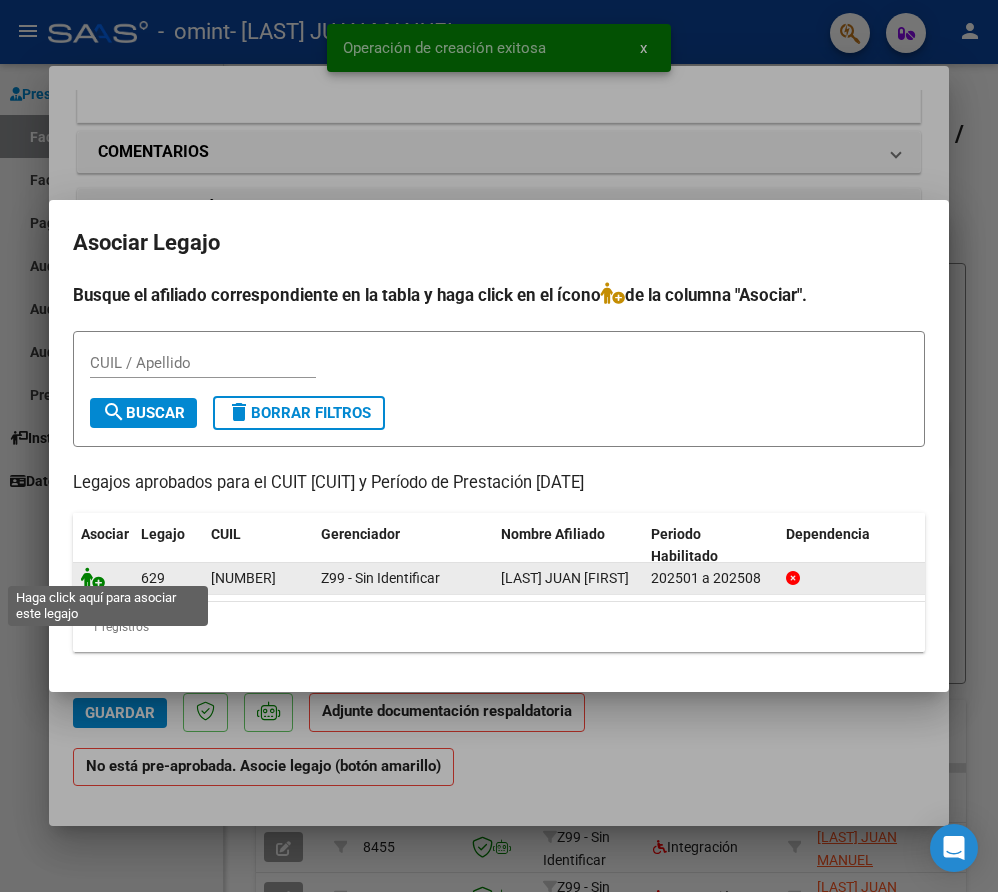 click 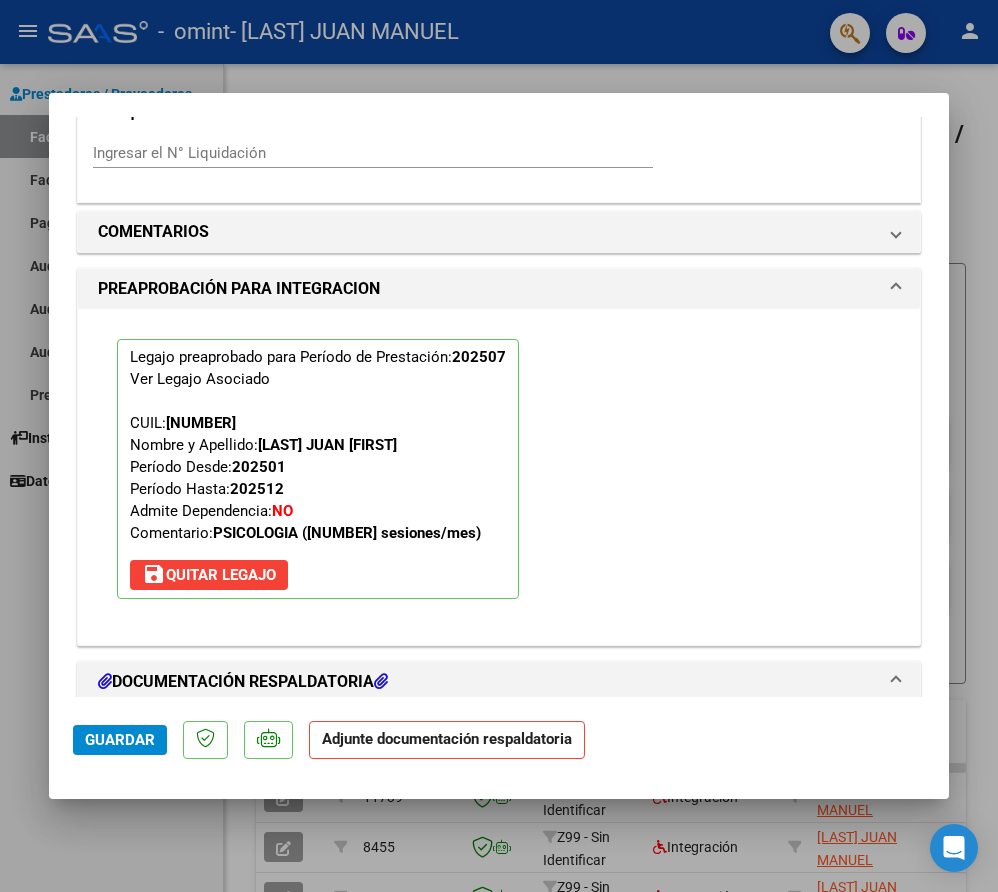 scroll, scrollTop: 1900, scrollLeft: 0, axis: vertical 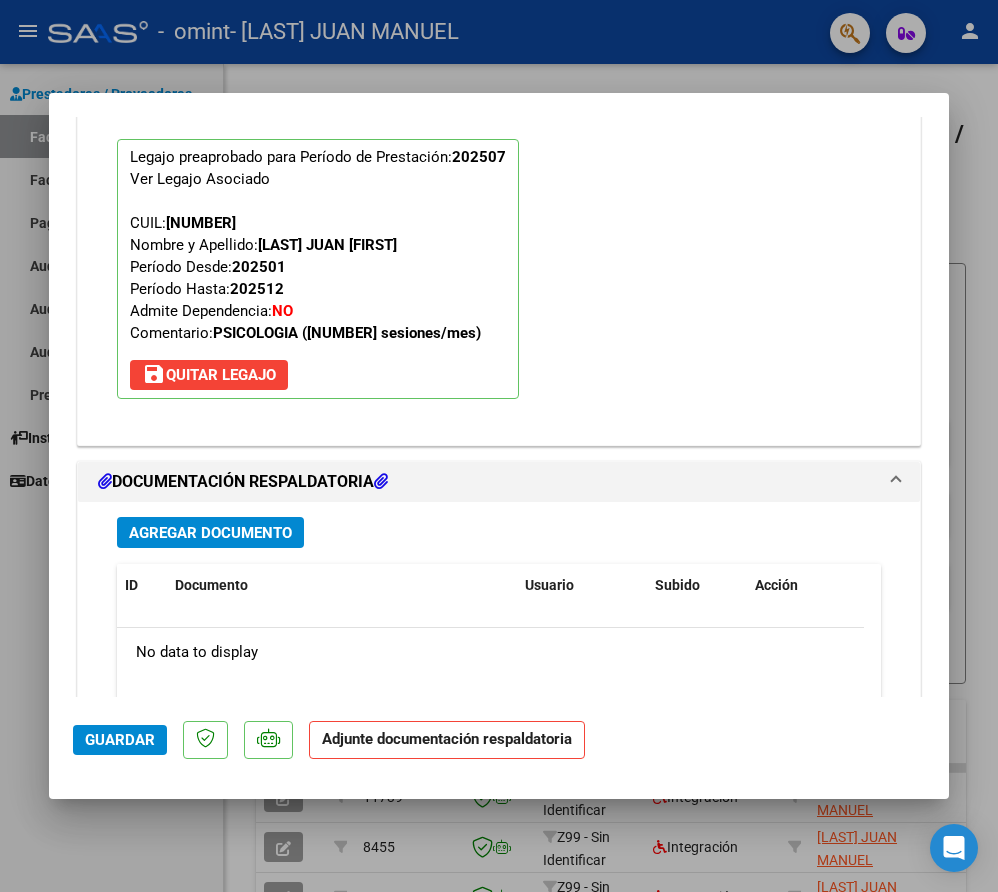 click on "Agregar Documento" at bounding box center [210, 533] 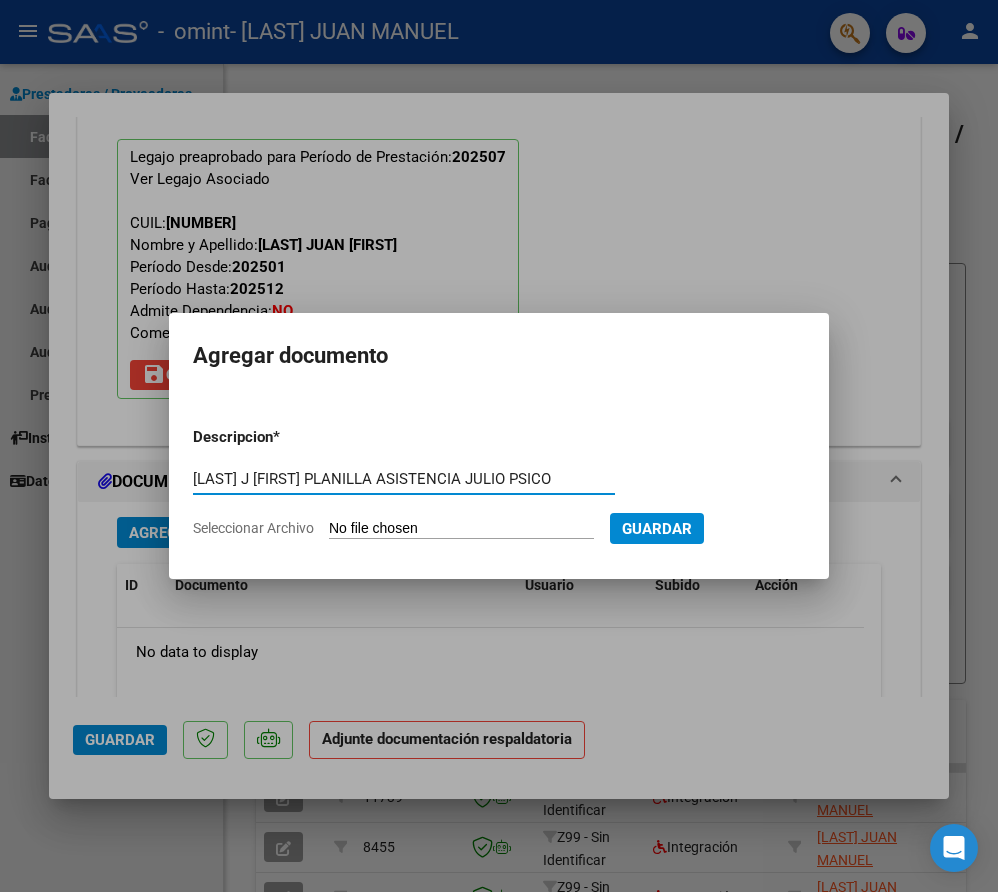 type on "[LAST] J [FIRST] PLANILLA ASISTENCIA JULIO PSICO" 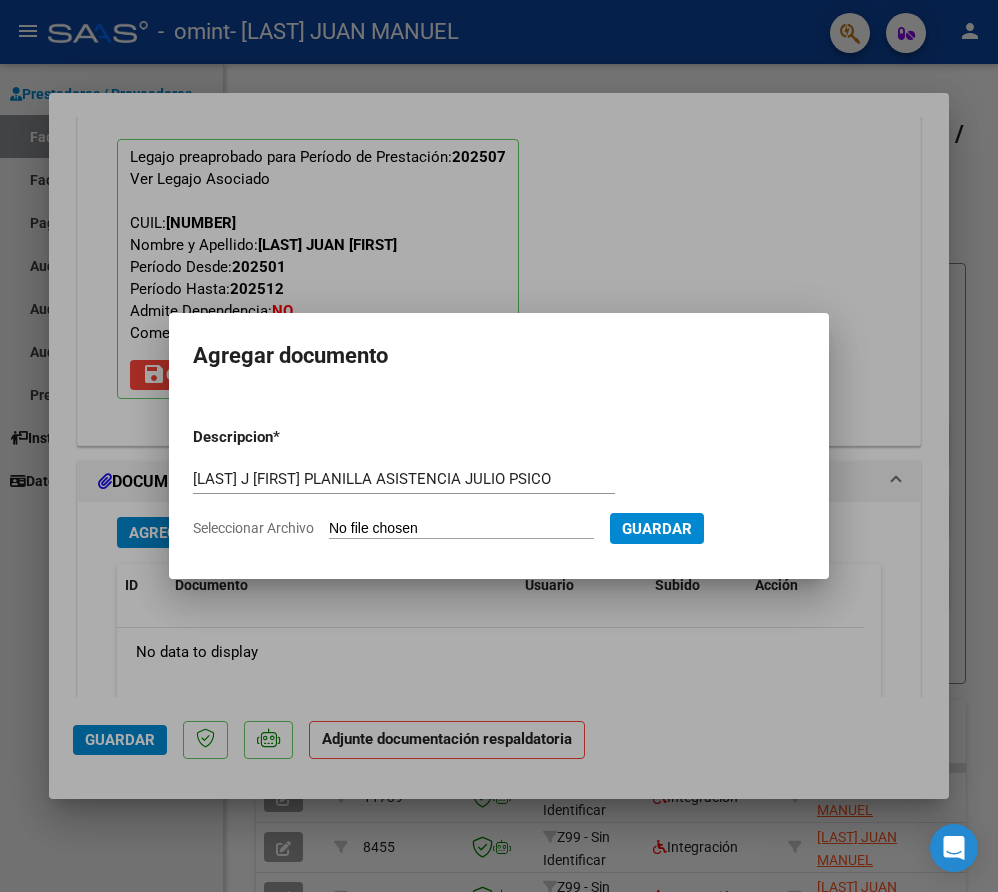 click on "Seleccionar Archivo" at bounding box center (461, 529) 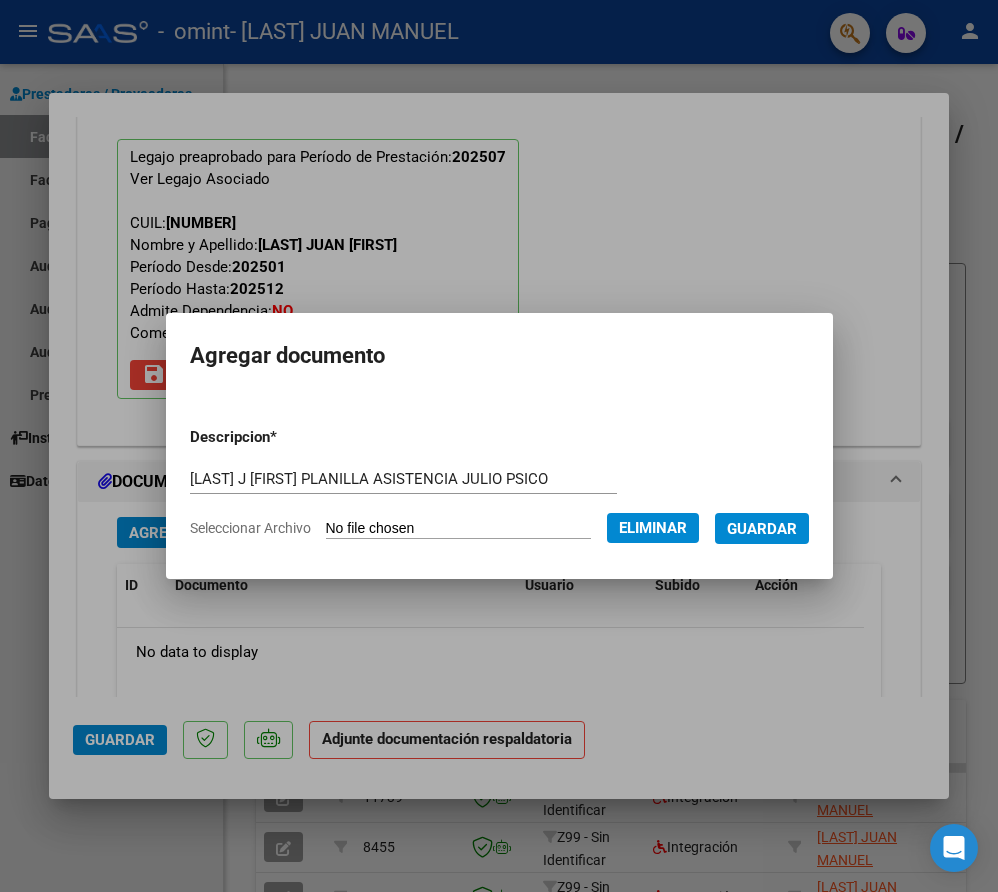 click on "Guardar" at bounding box center (762, 529) 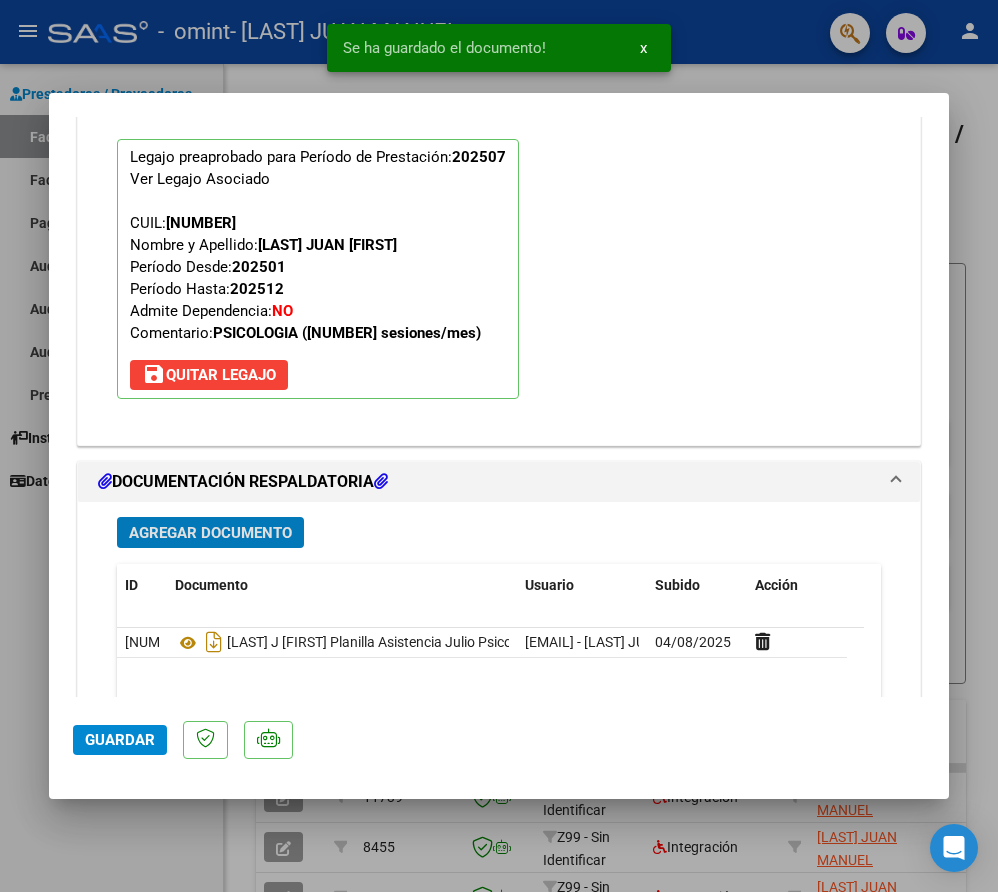 click on "Guardar" 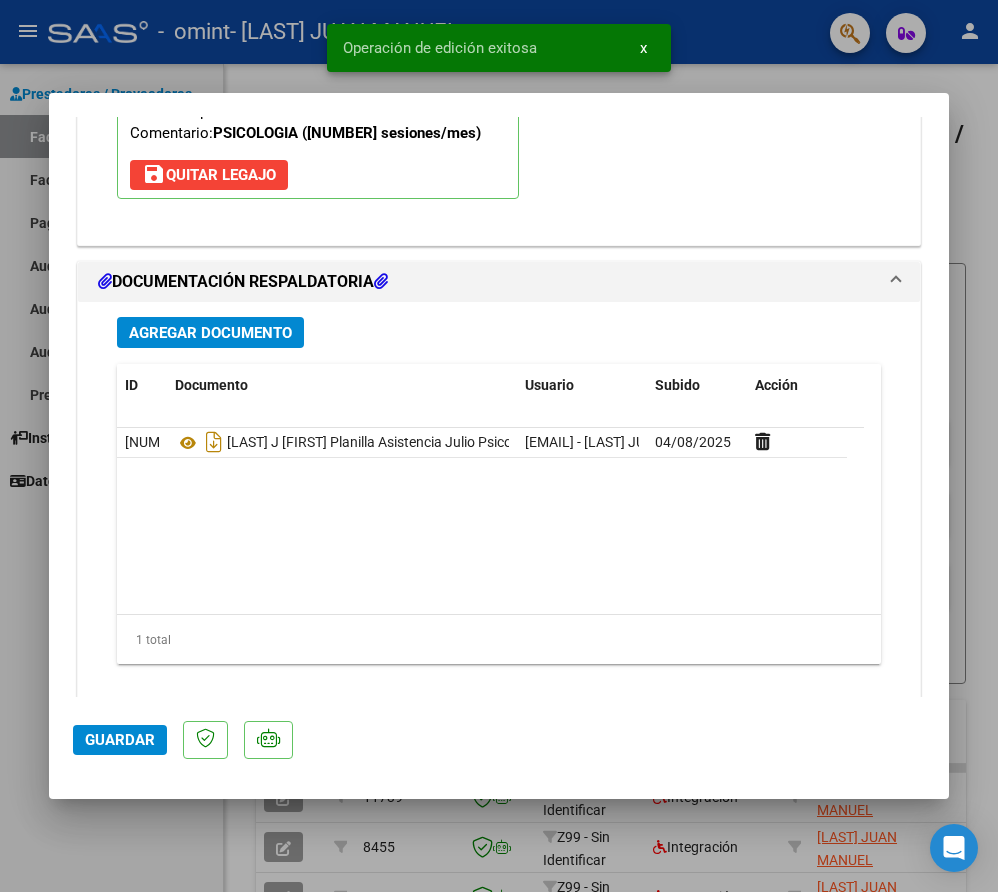 scroll, scrollTop: 2105, scrollLeft: 0, axis: vertical 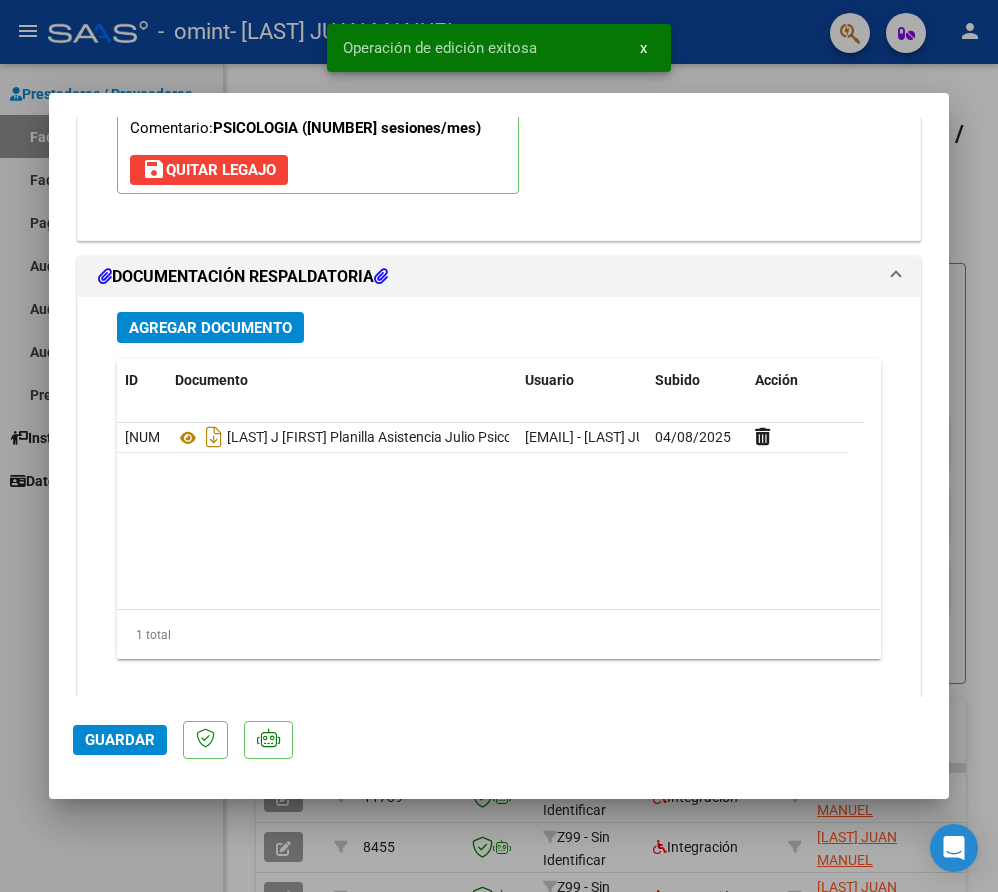 click at bounding box center (499, 446) 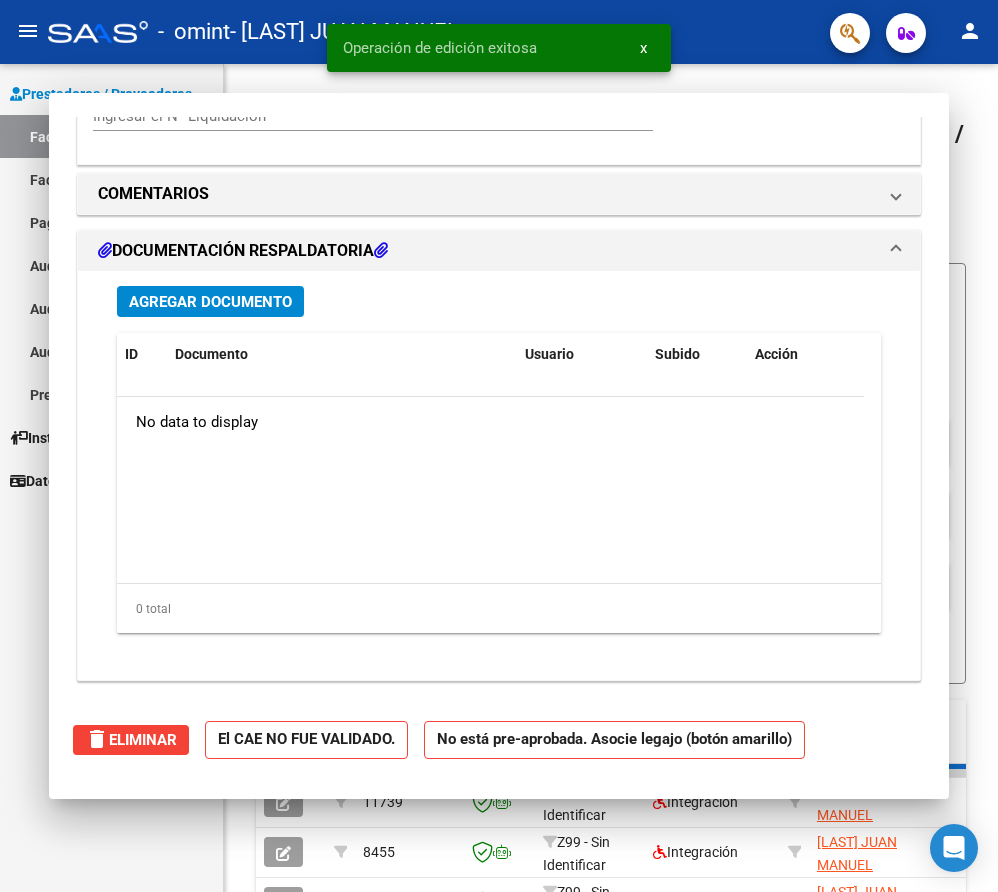 scroll, scrollTop: 0, scrollLeft: 0, axis: both 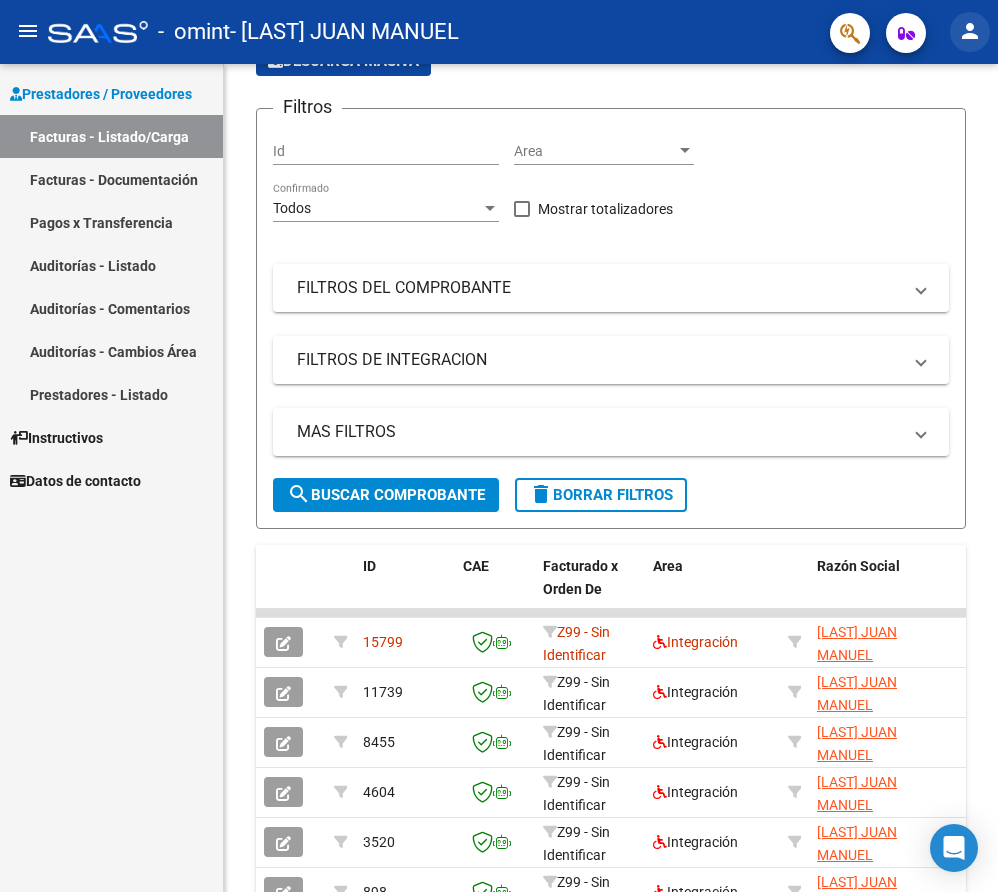 click on "person" 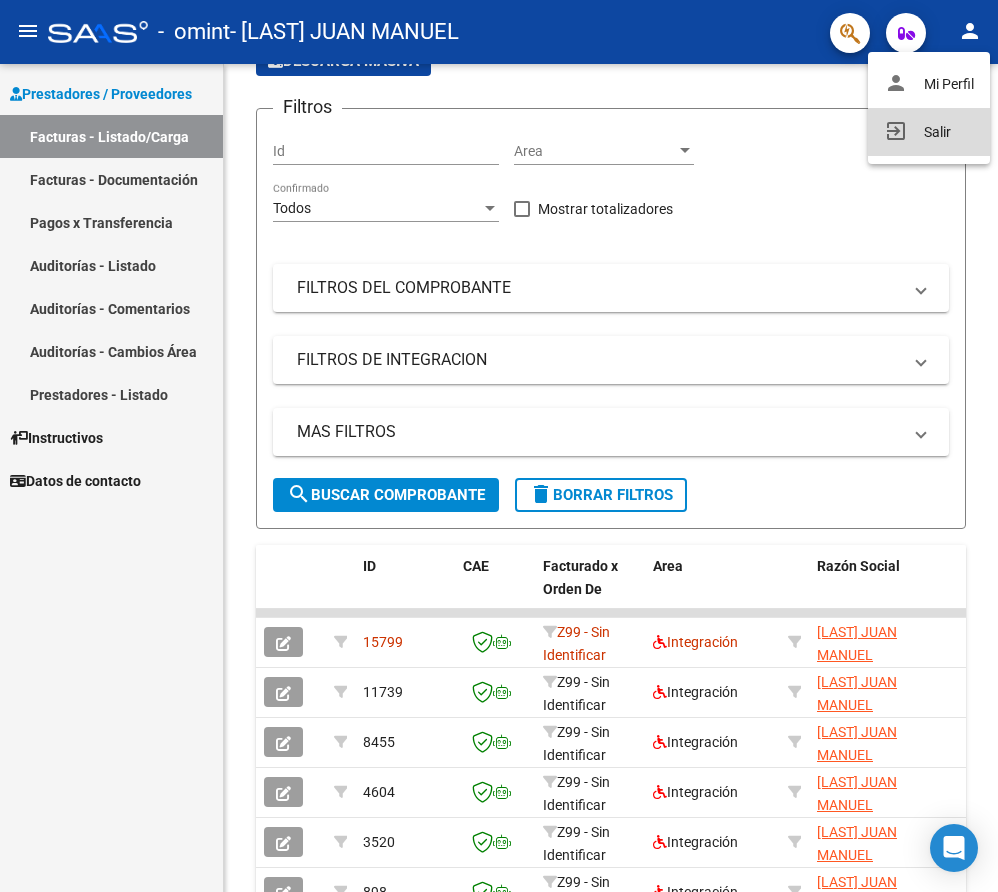click on "exit_to_app  Salir" at bounding box center (929, 132) 